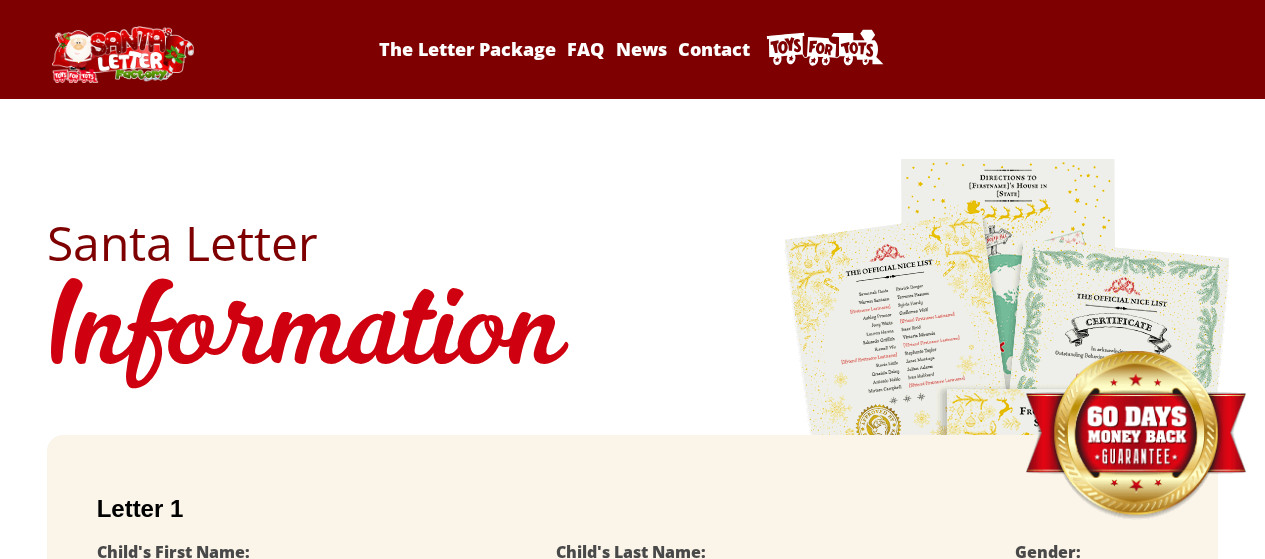 scroll, scrollTop: 0, scrollLeft: 0, axis: both 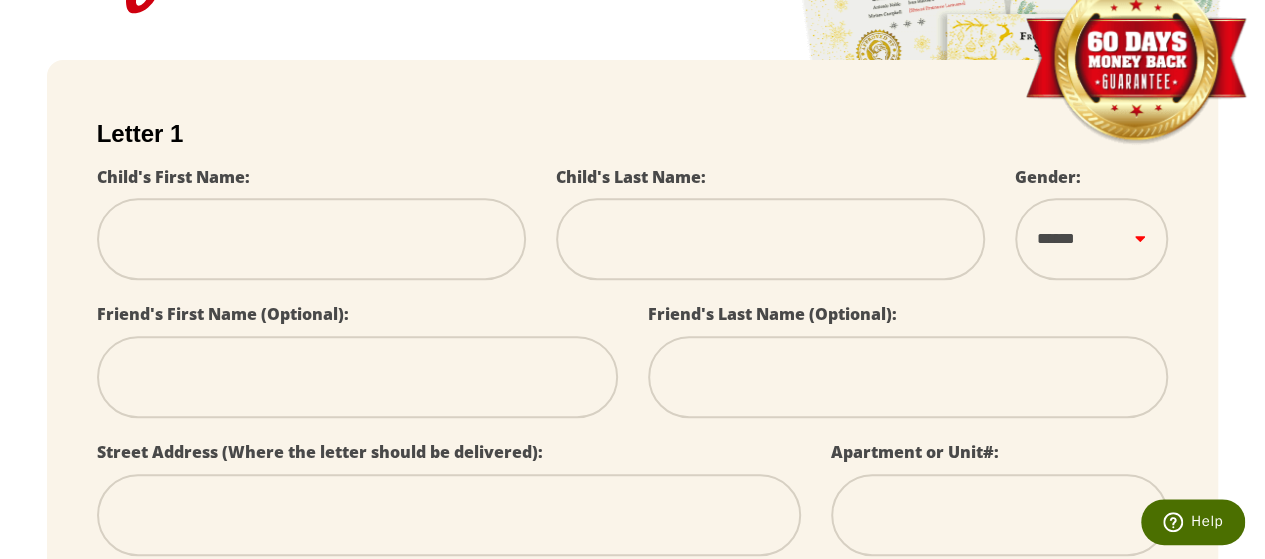 click at bounding box center [311, 239] 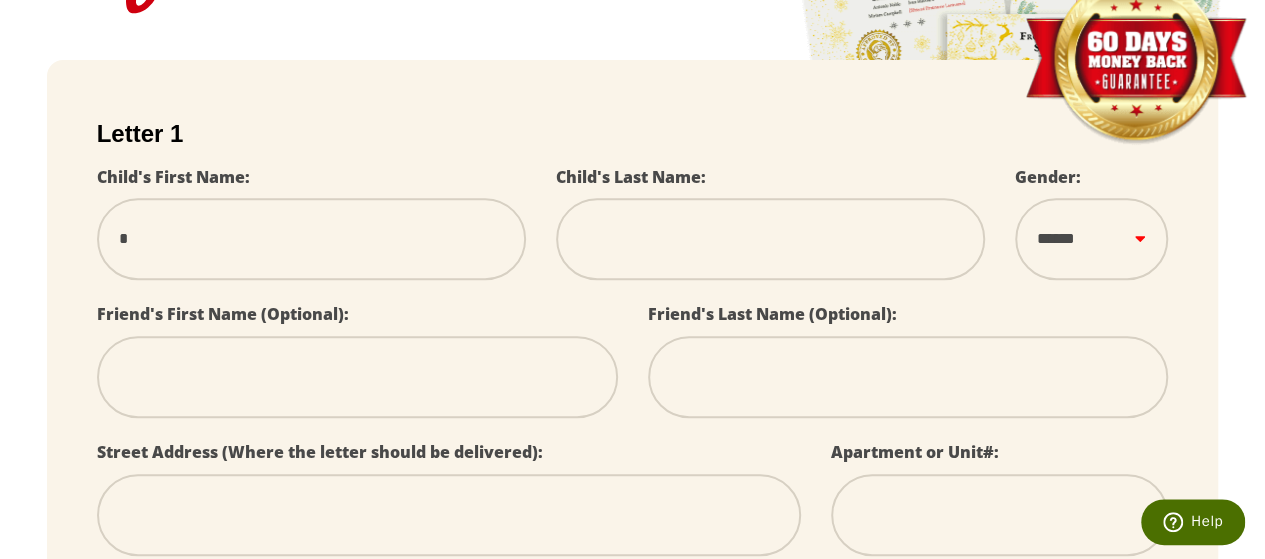 select 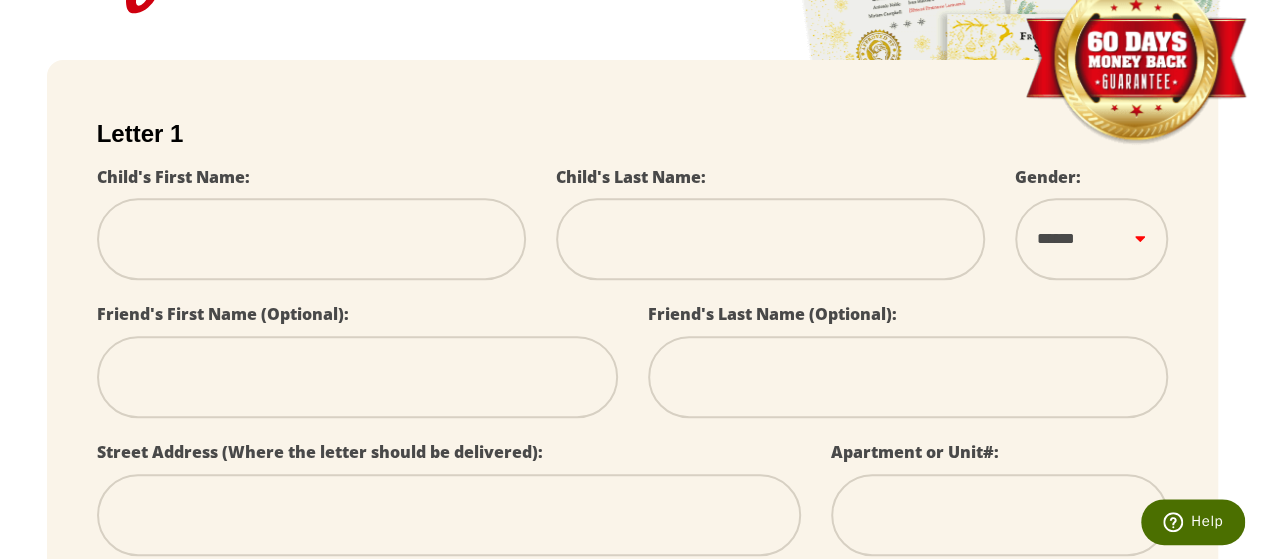 type on "*" 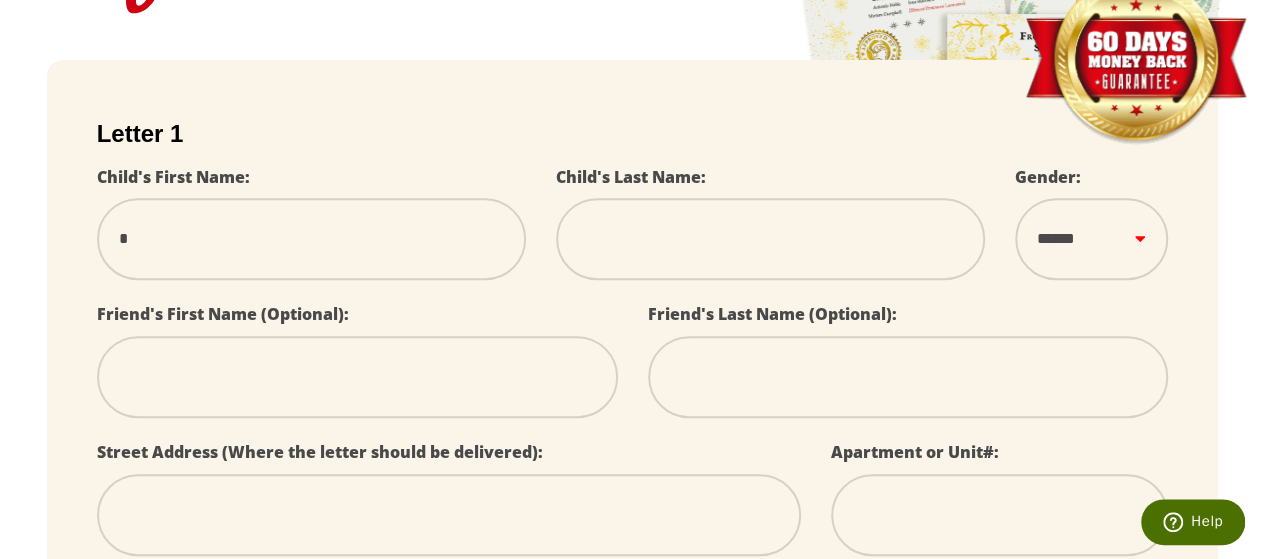 type on "**" 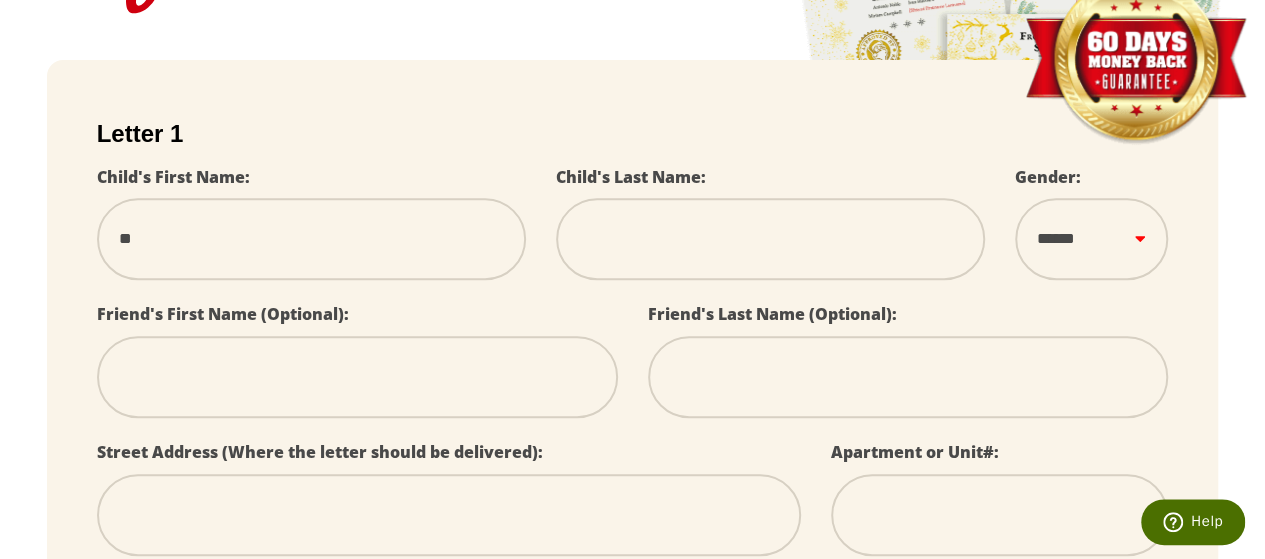 type on "***" 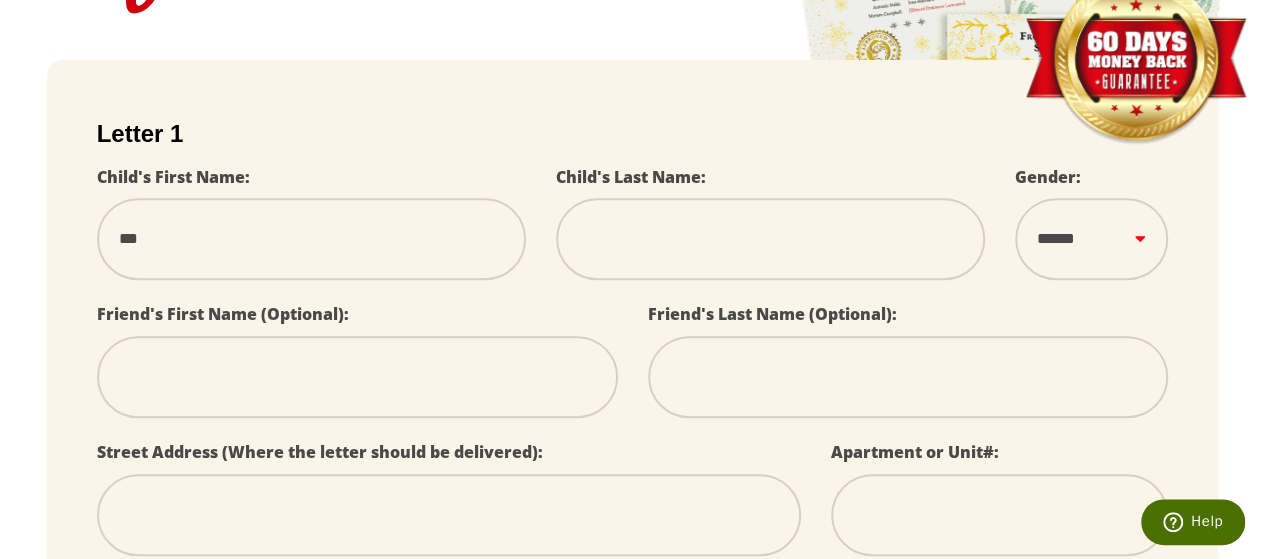 type on "****" 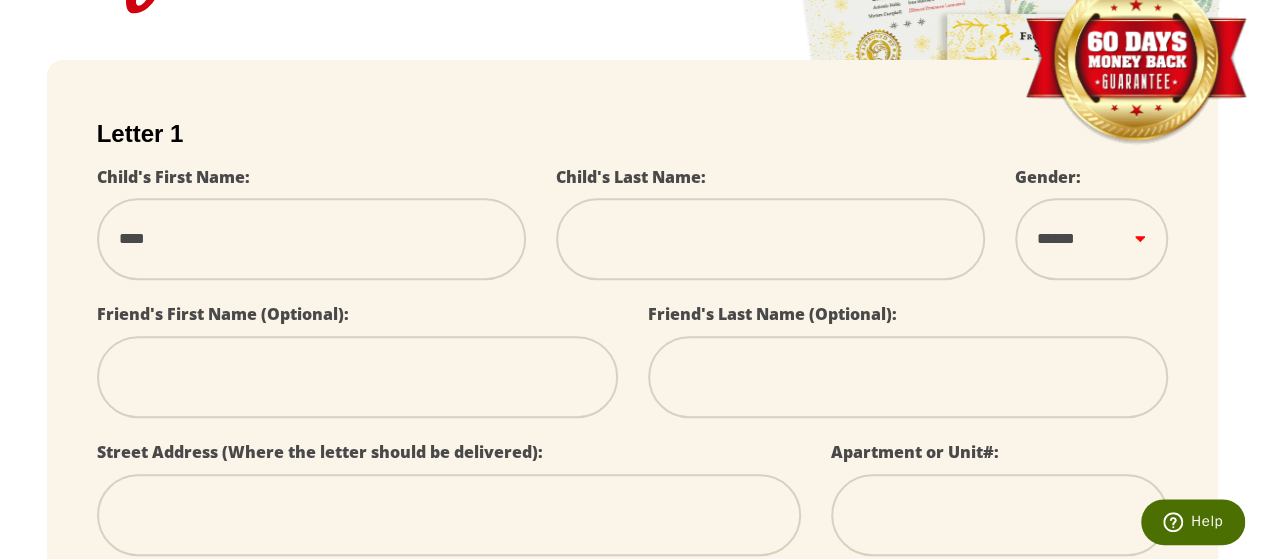 type on "****" 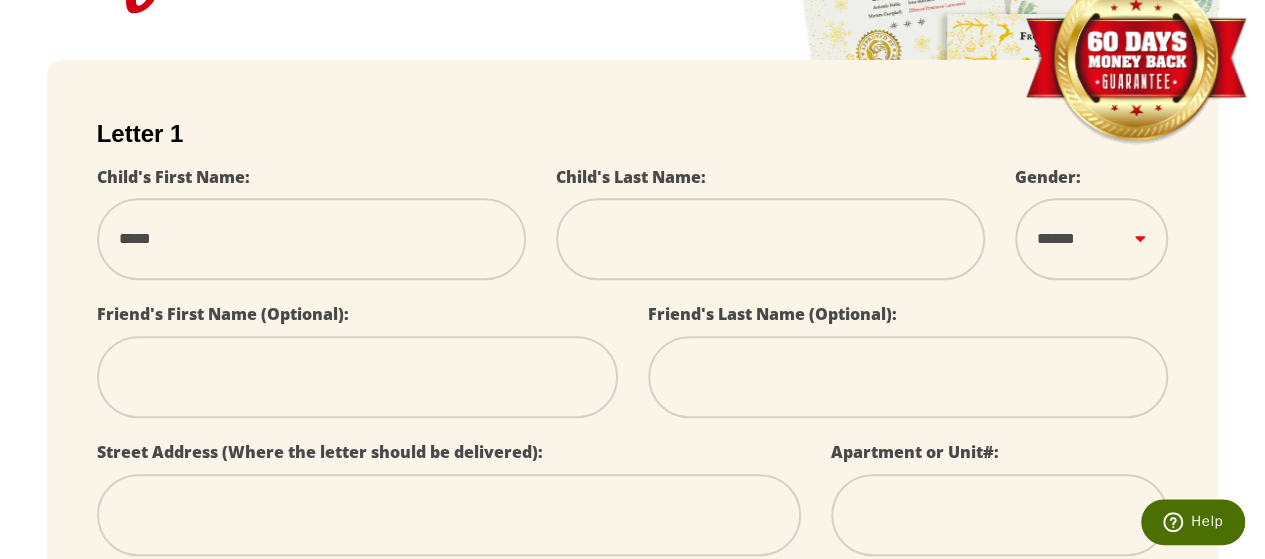 type on "****" 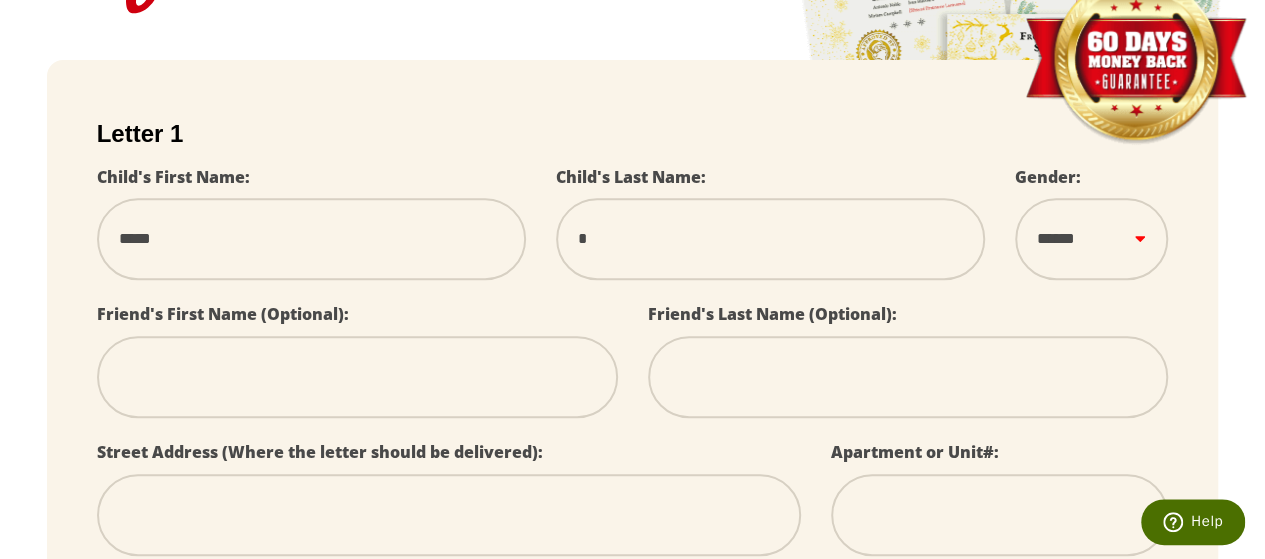 type on "**" 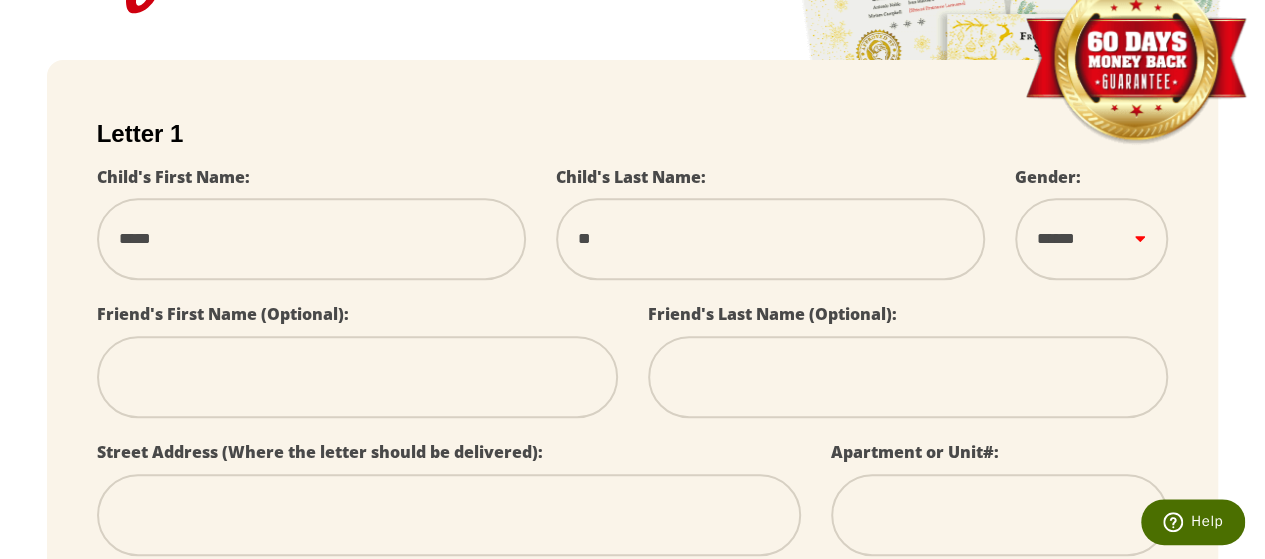 select 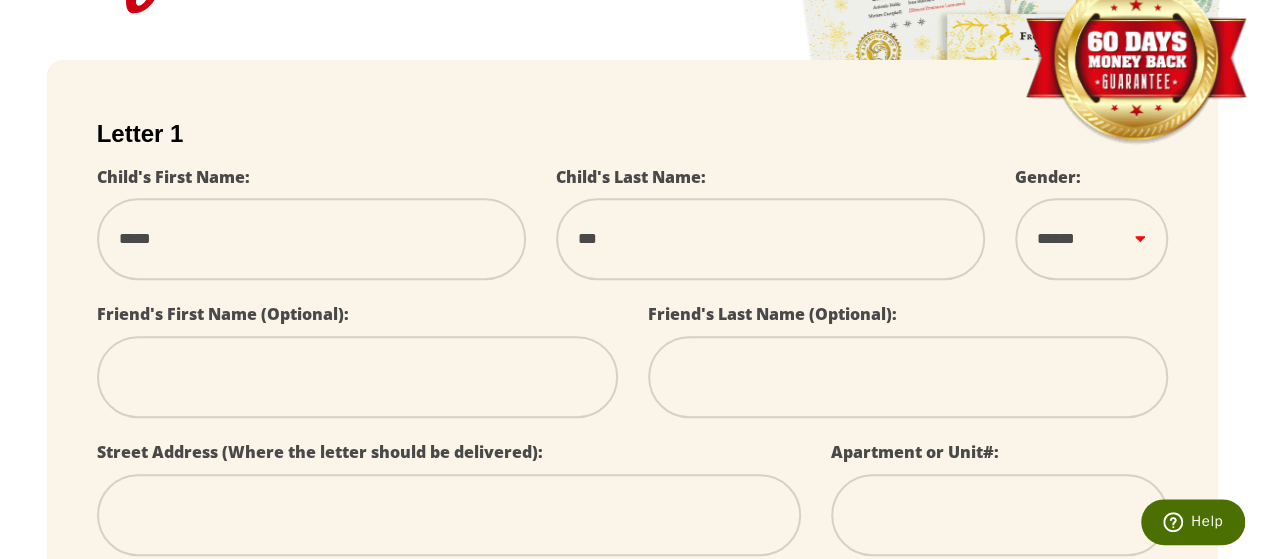 select 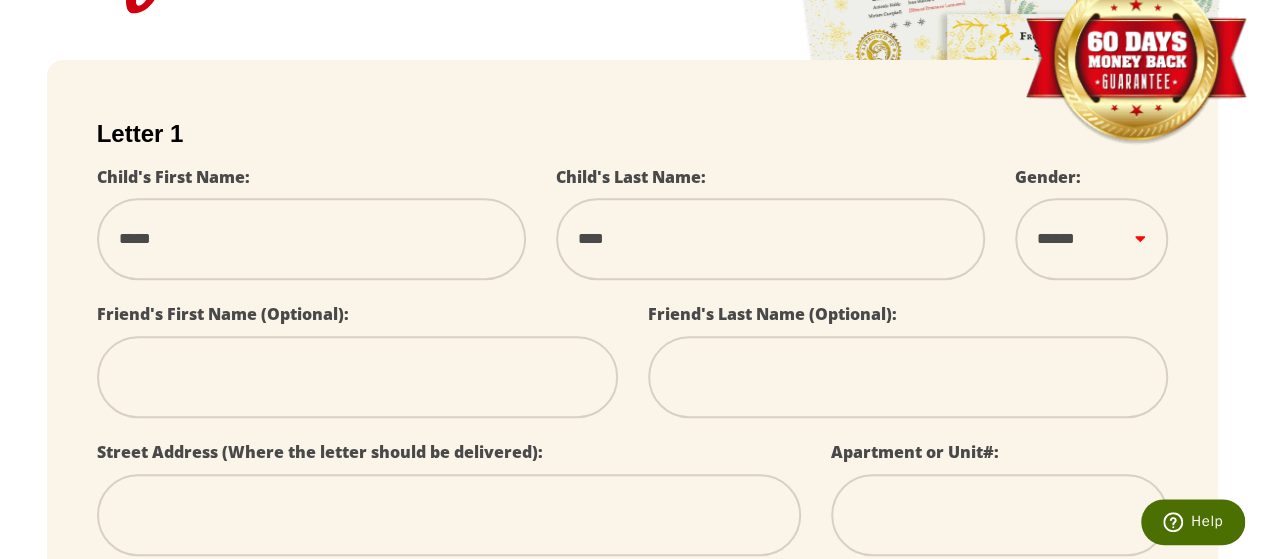 type on "*****" 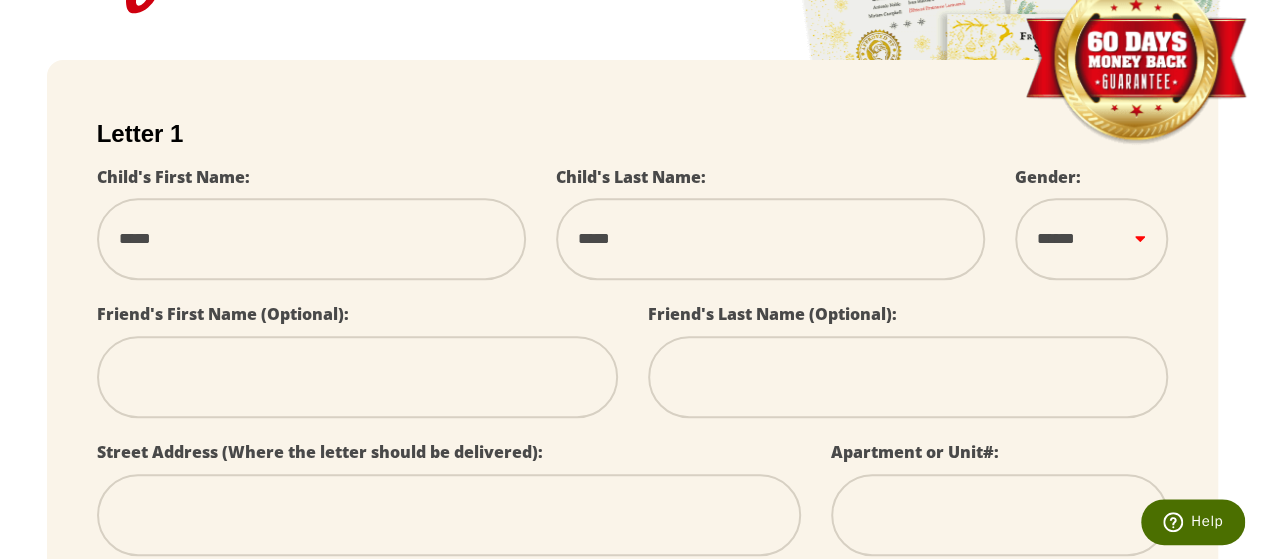 type on "******" 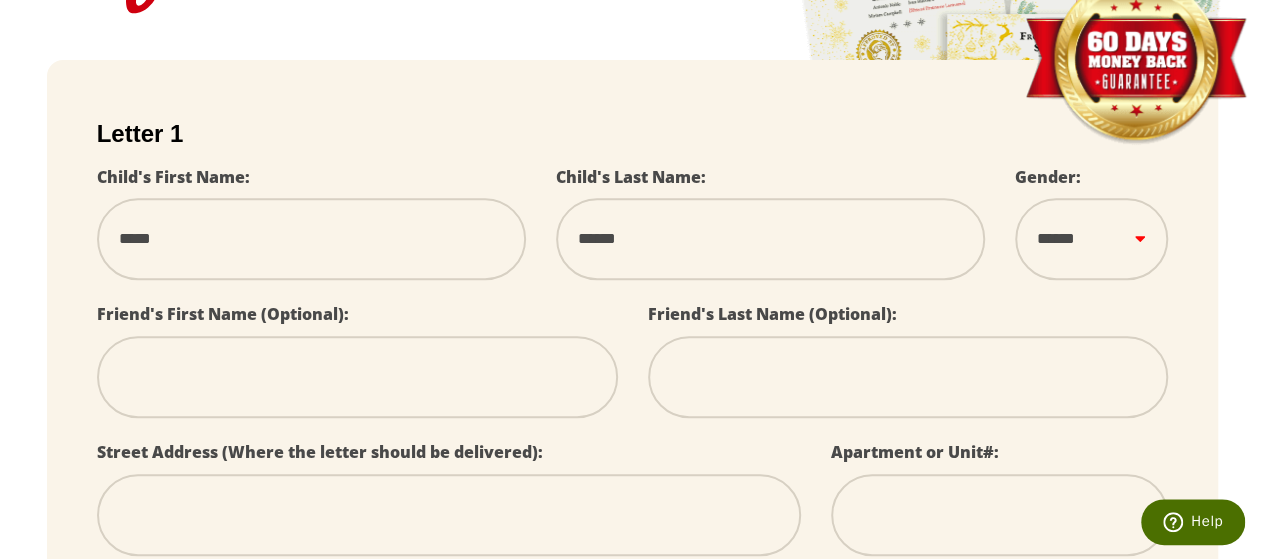 select 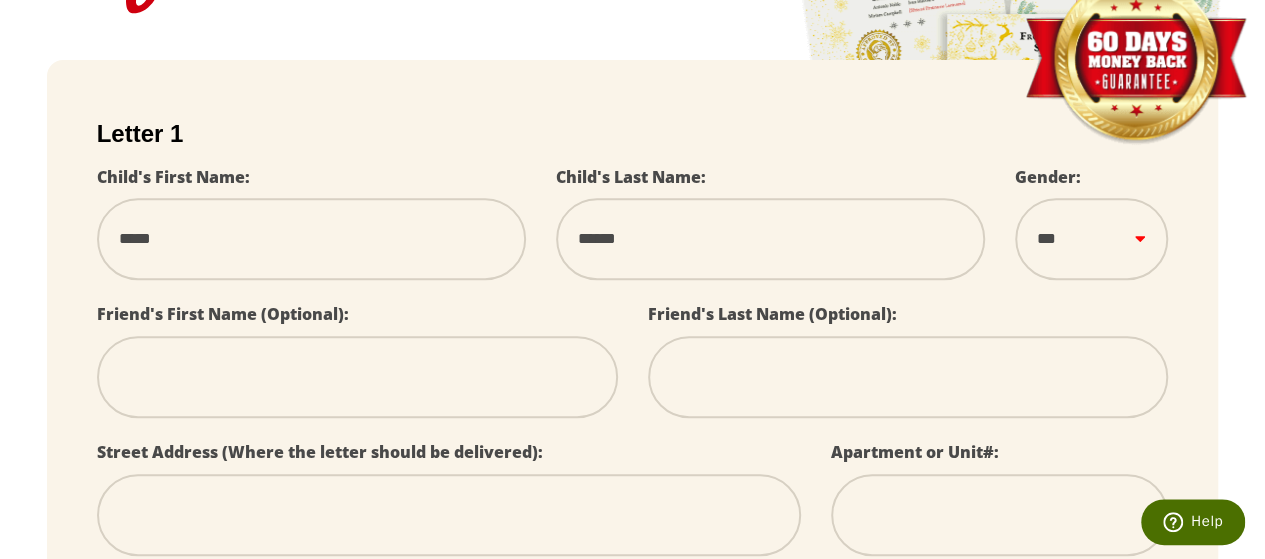click on "******   ***   ****" at bounding box center [1092, 239] 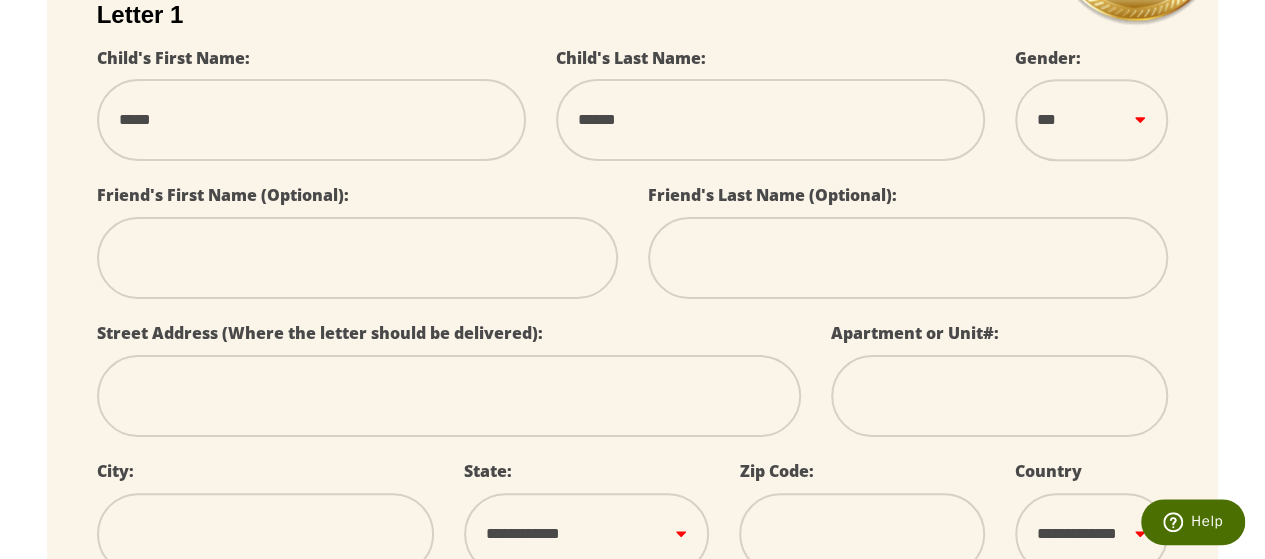 scroll, scrollTop: 508, scrollLeft: 0, axis: vertical 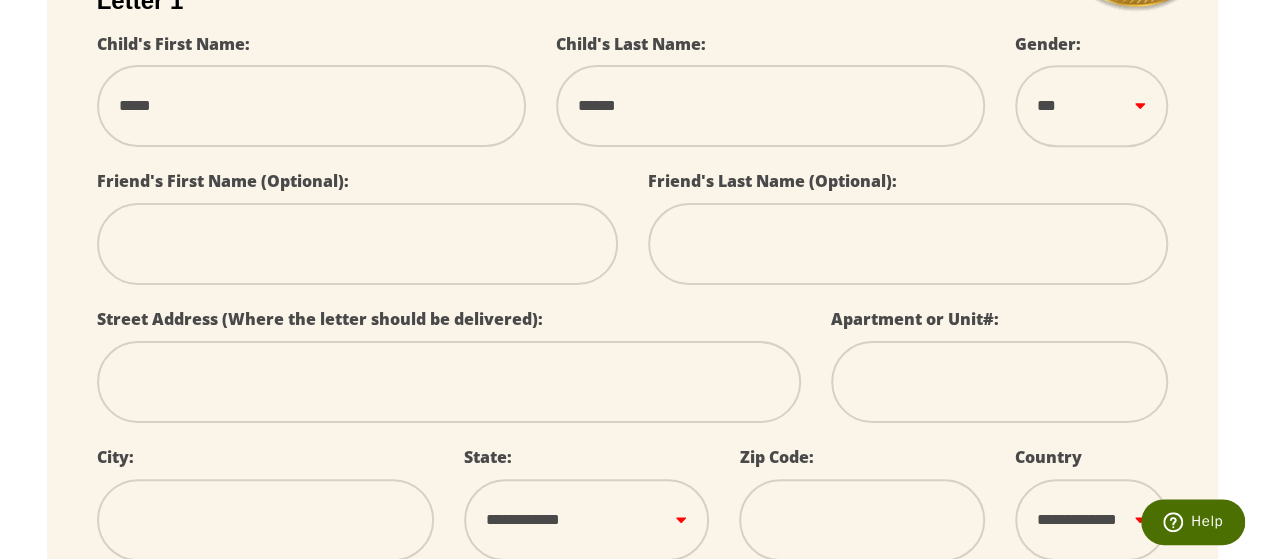 click at bounding box center (449, 382) 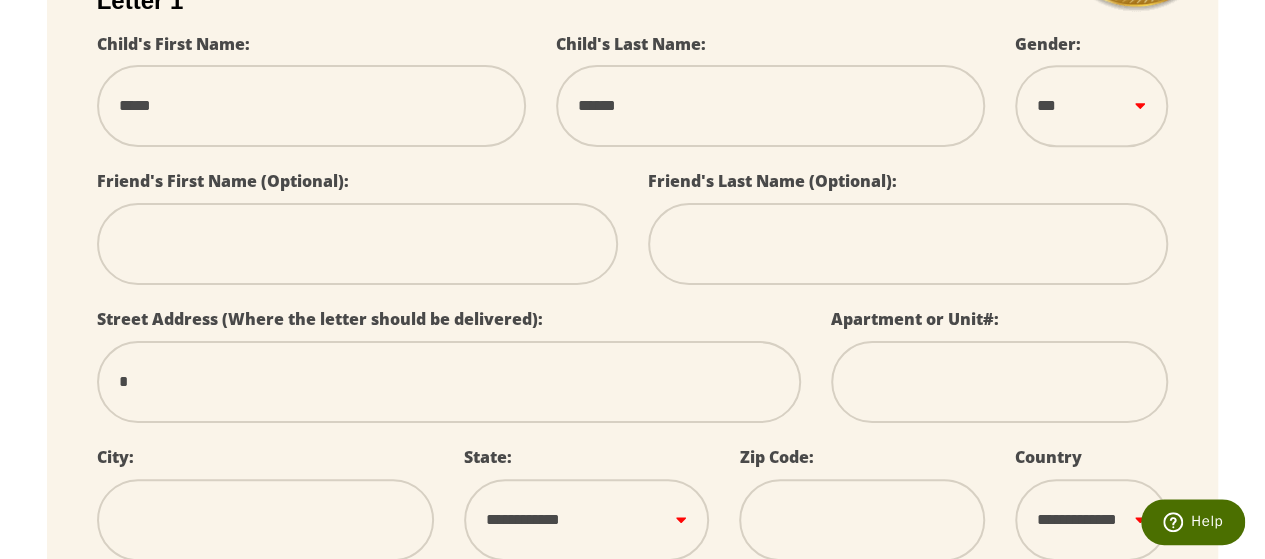 type on "**" 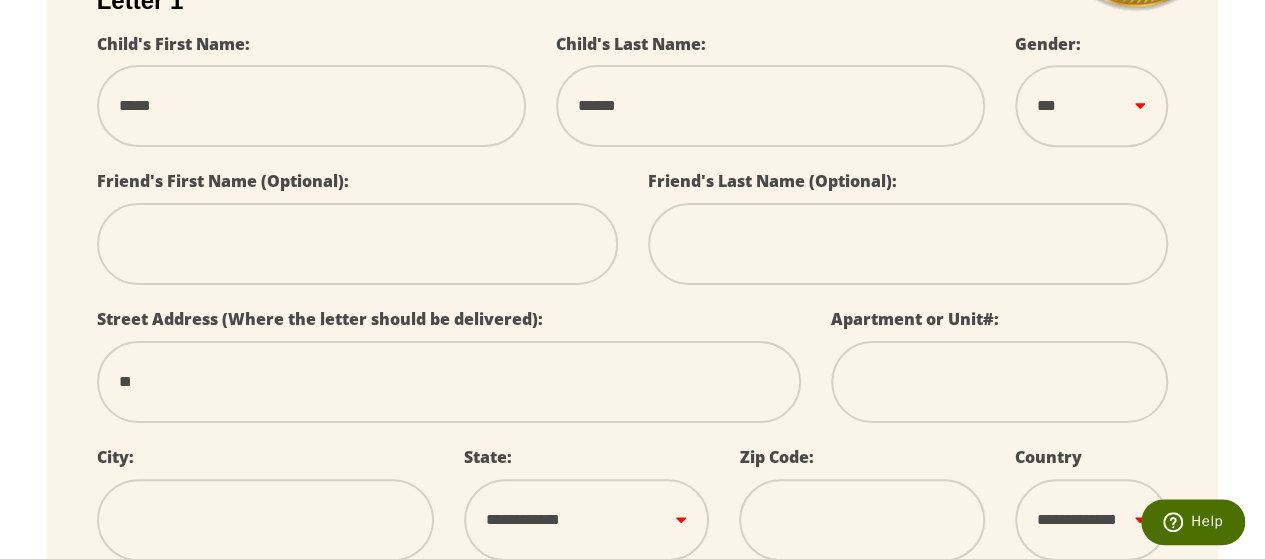 type on "***" 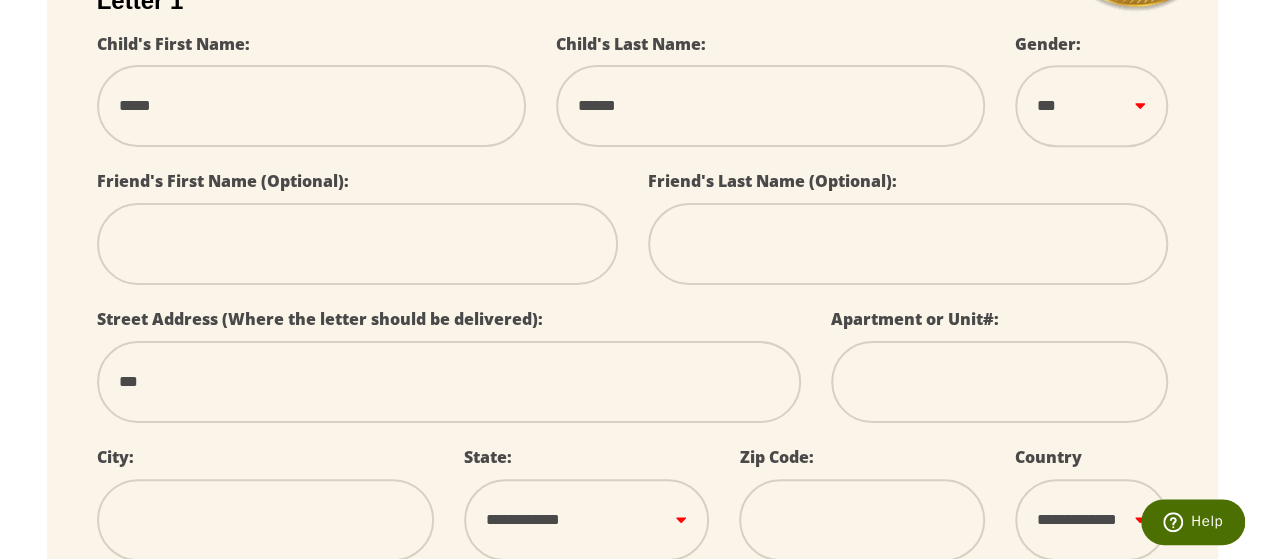 type on "****" 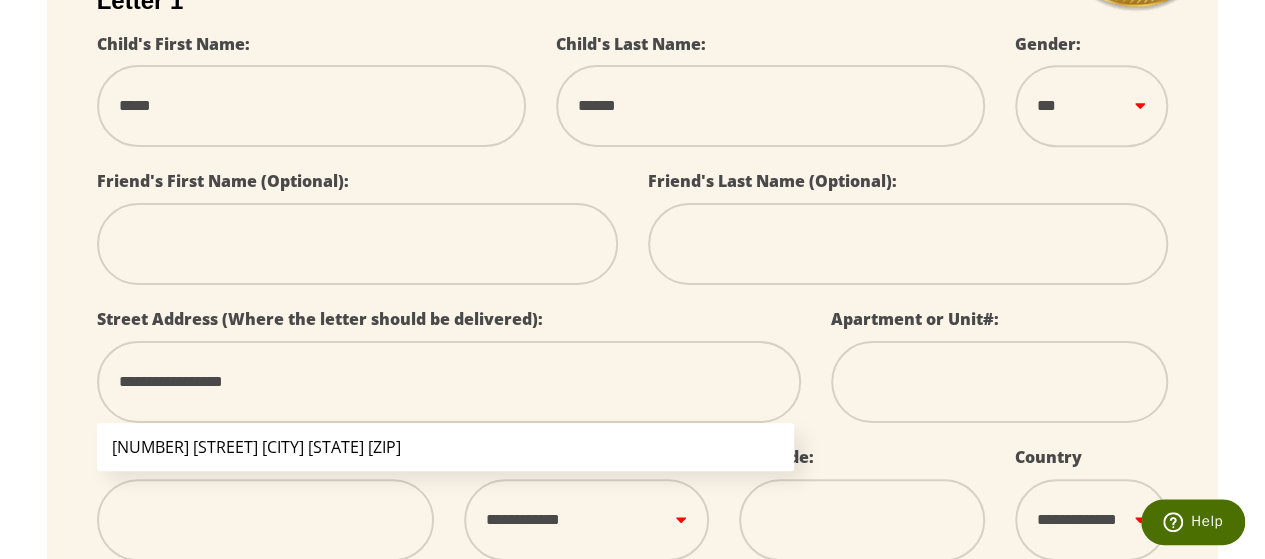click on "3721 Briar Oak Cir Birmingham
AL 35223" at bounding box center [446, 447] 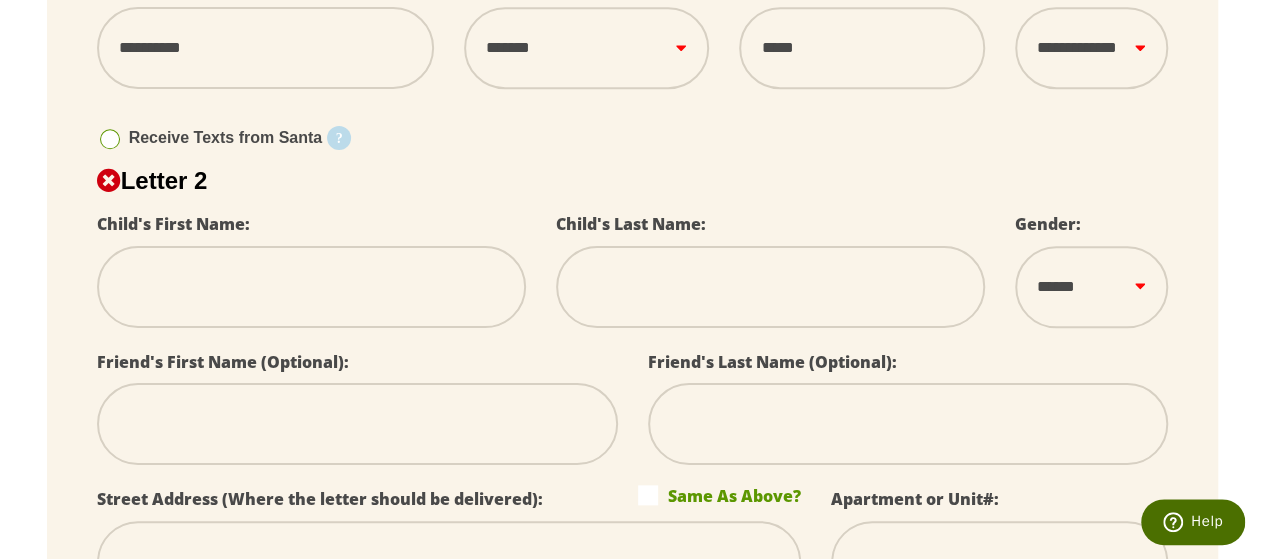 scroll, scrollTop: 985, scrollLeft: 0, axis: vertical 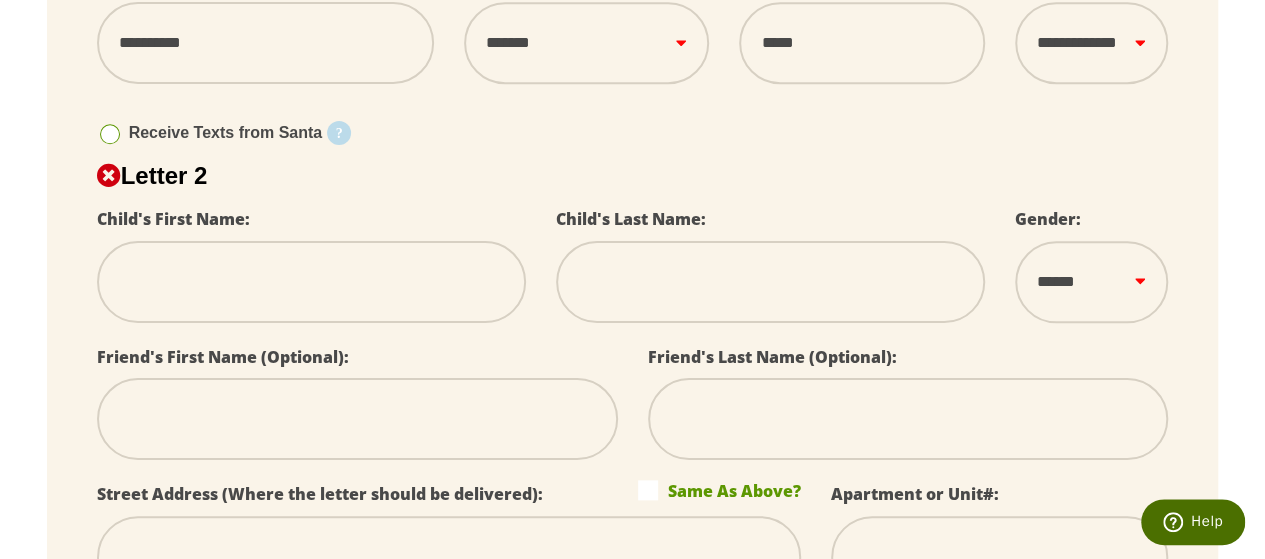 click at bounding box center [311, 282] 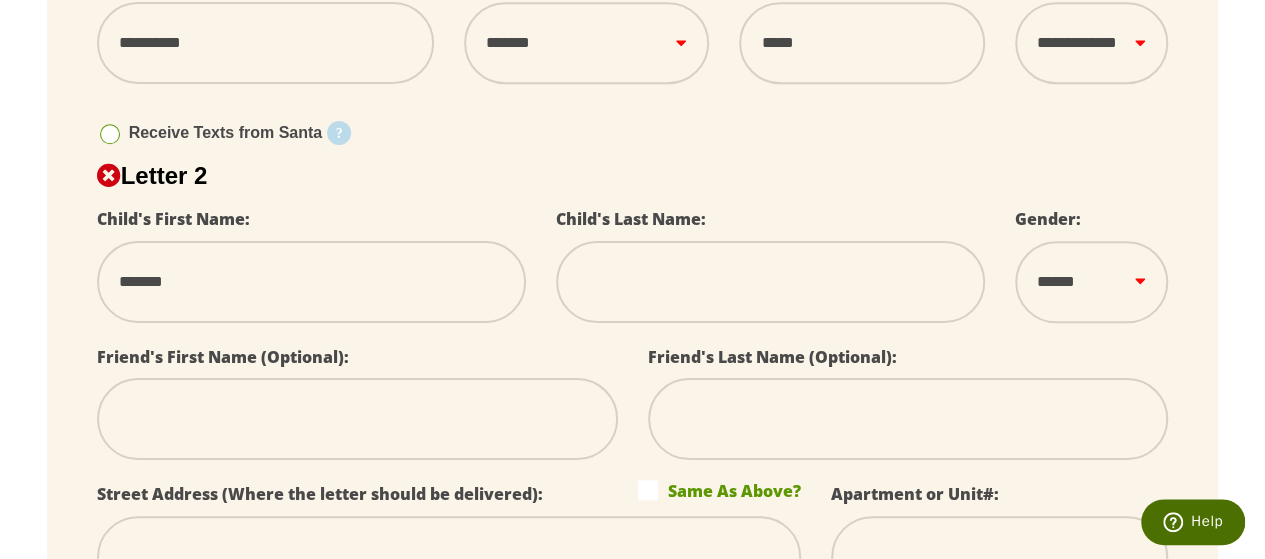 click at bounding box center [770, 282] 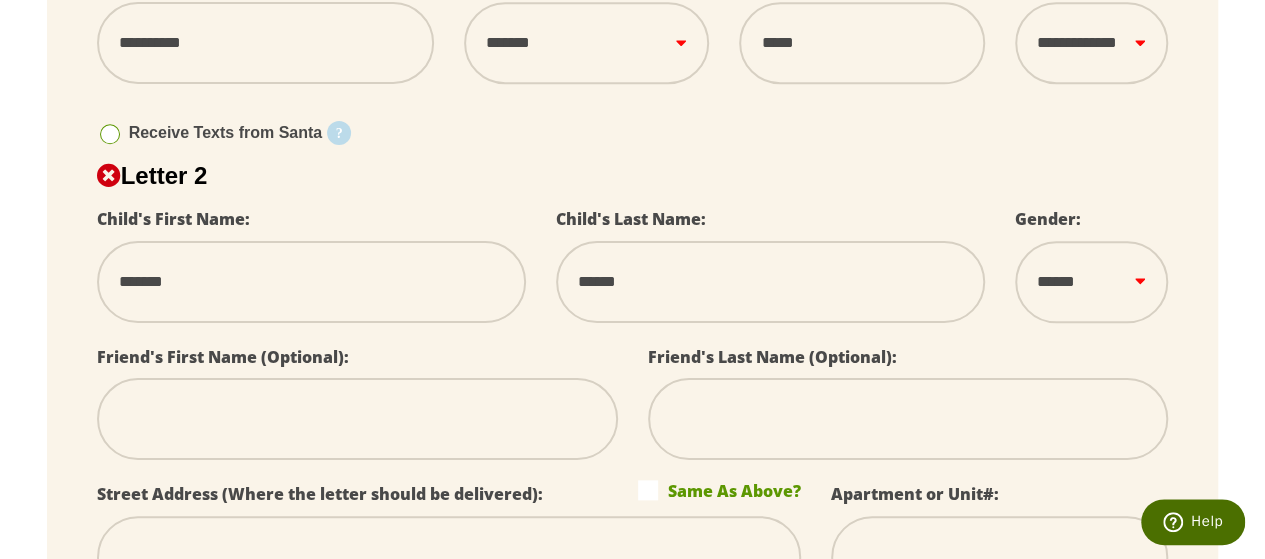click on "******   ***   ****" at bounding box center (1092, 282) 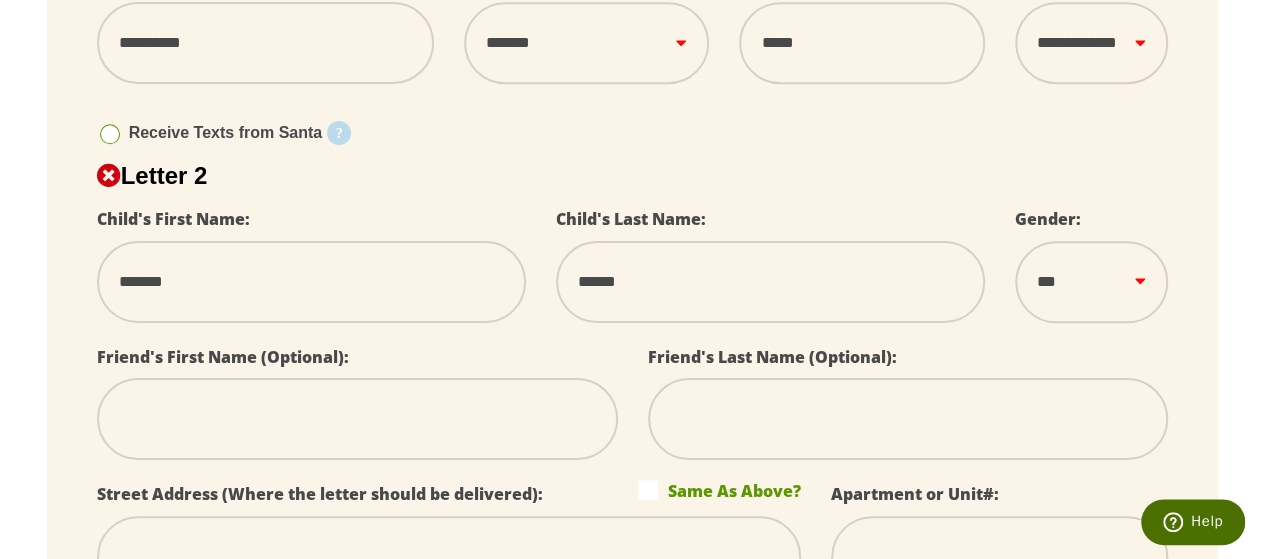click on "******   ***   ****" at bounding box center [1092, 282] 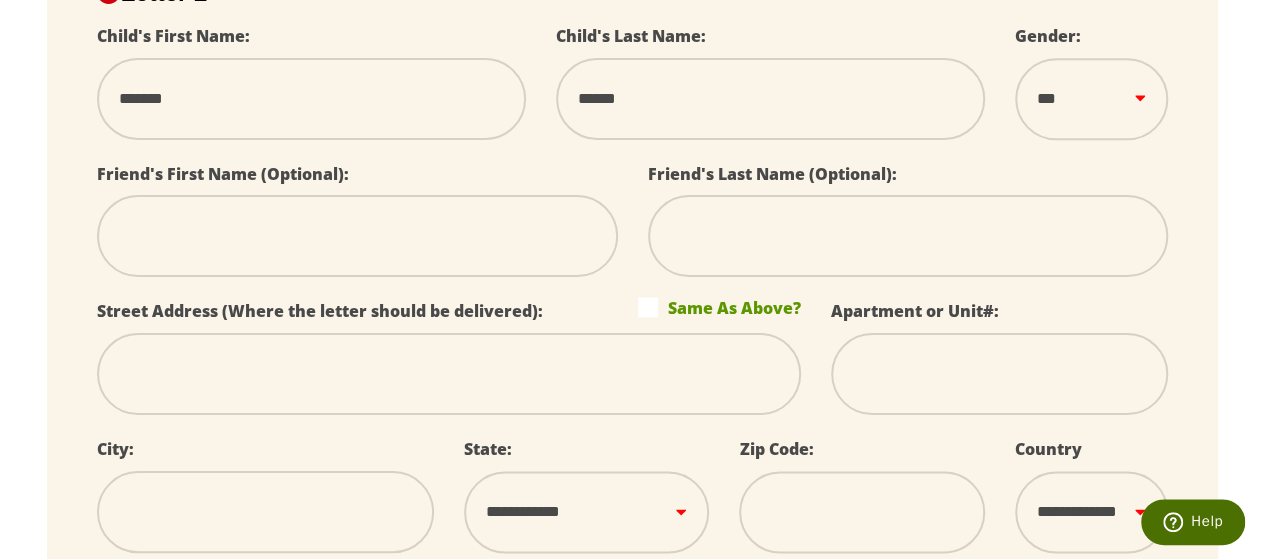 scroll, scrollTop: 1214, scrollLeft: 0, axis: vertical 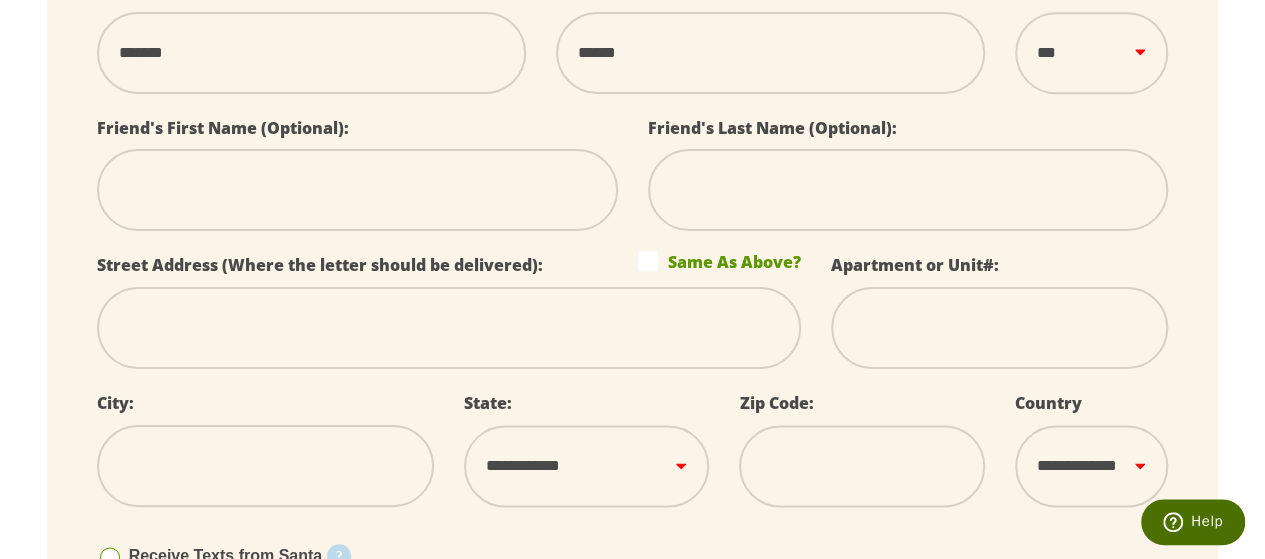 click at bounding box center (449, 328) 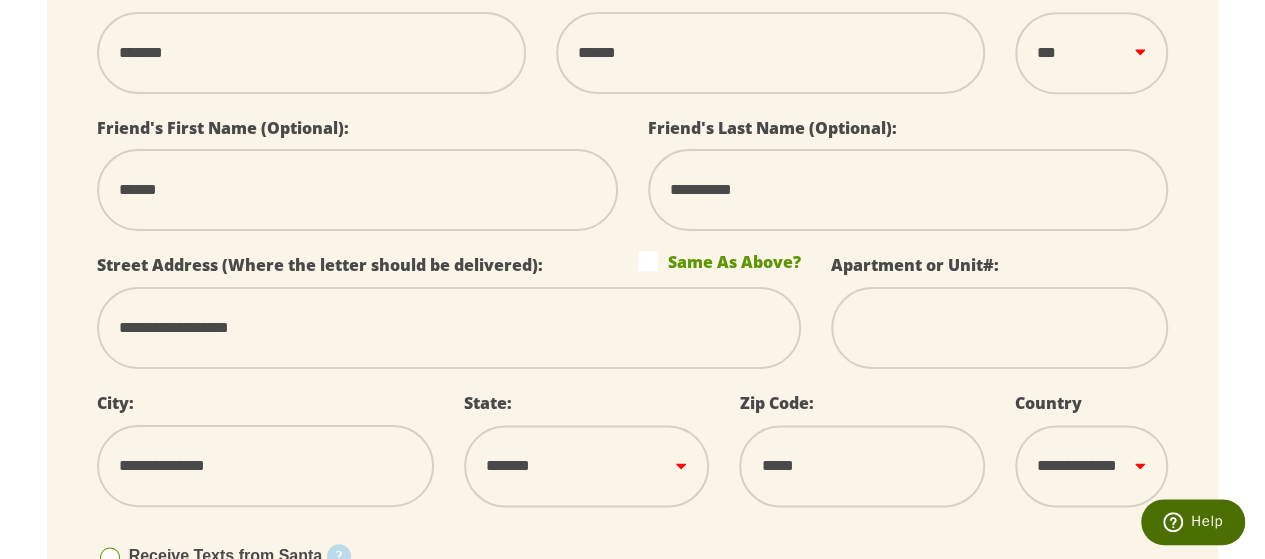 click on "**********" at bounding box center [449, 328] 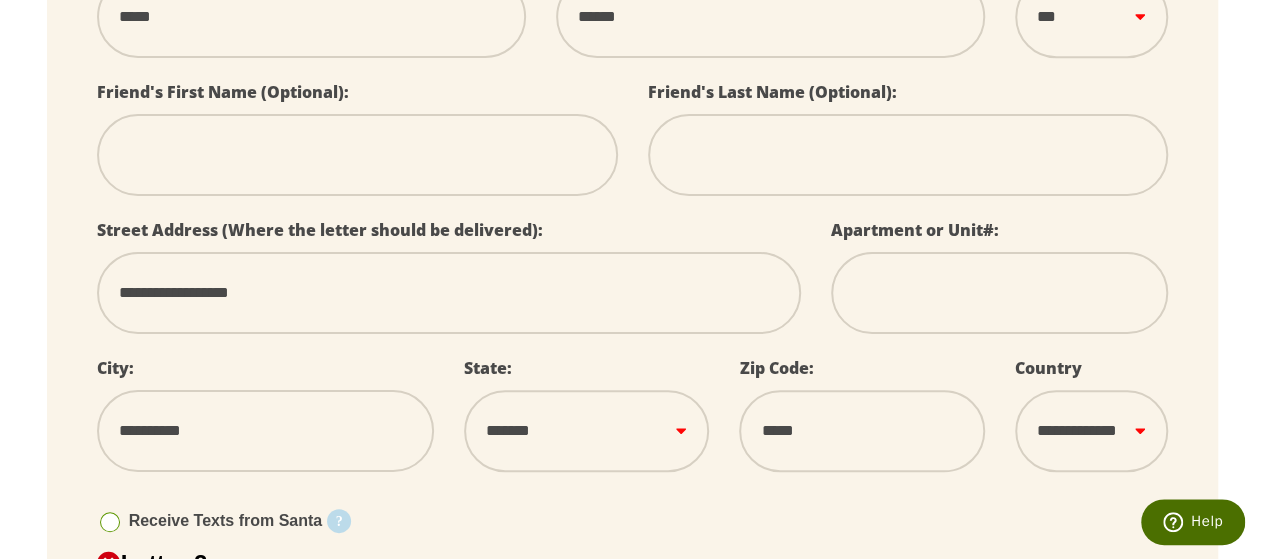 scroll, scrollTop: 602, scrollLeft: 0, axis: vertical 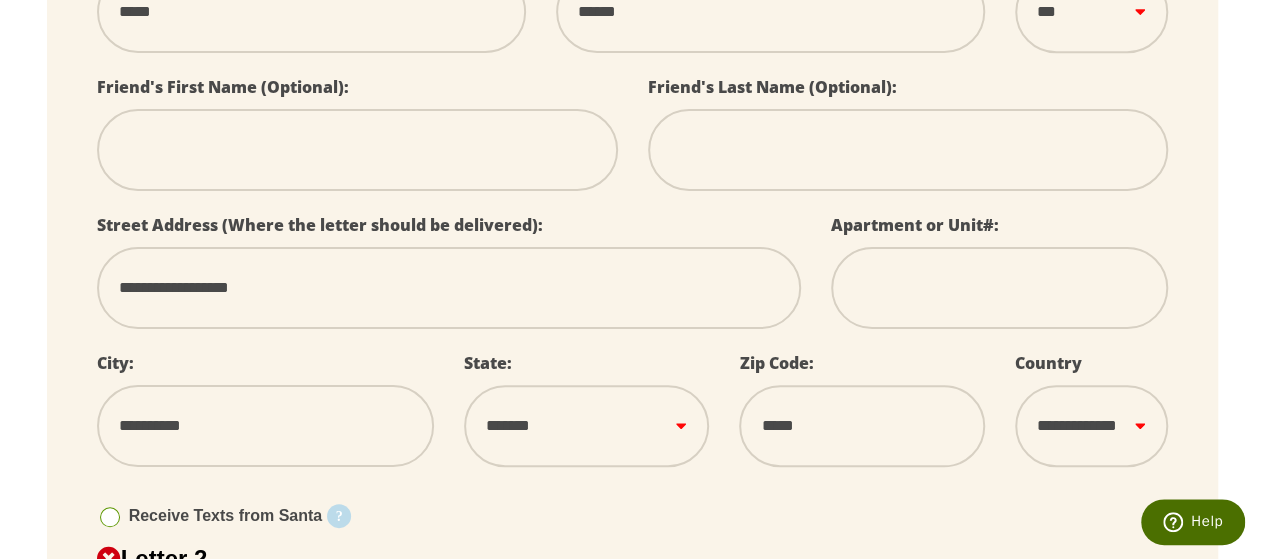 click on "**********" at bounding box center [265, 426] 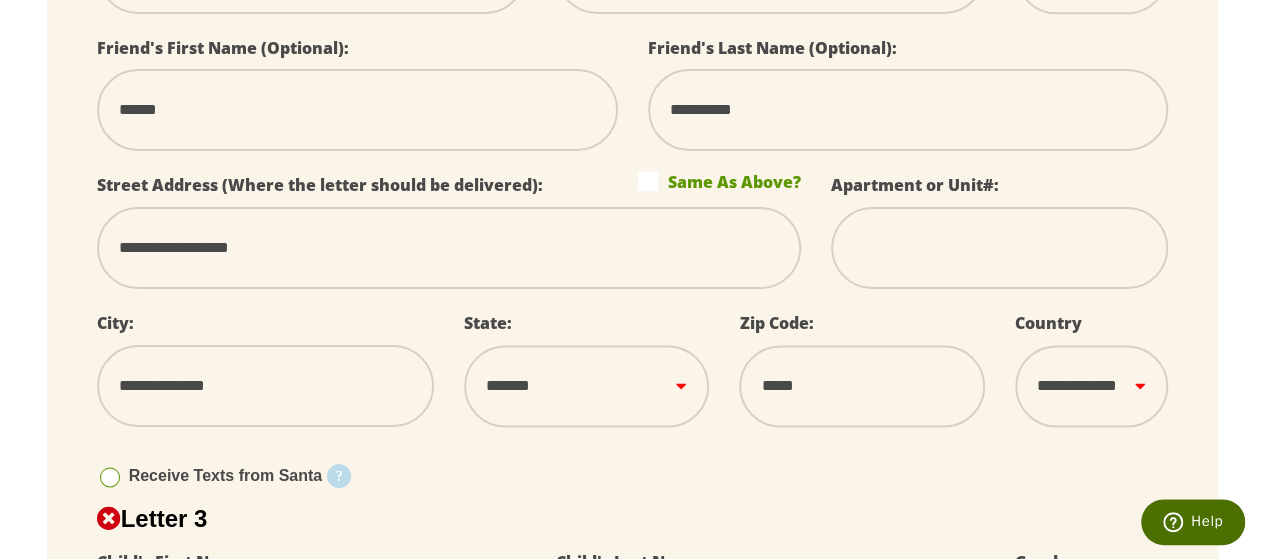 scroll, scrollTop: 1300, scrollLeft: 0, axis: vertical 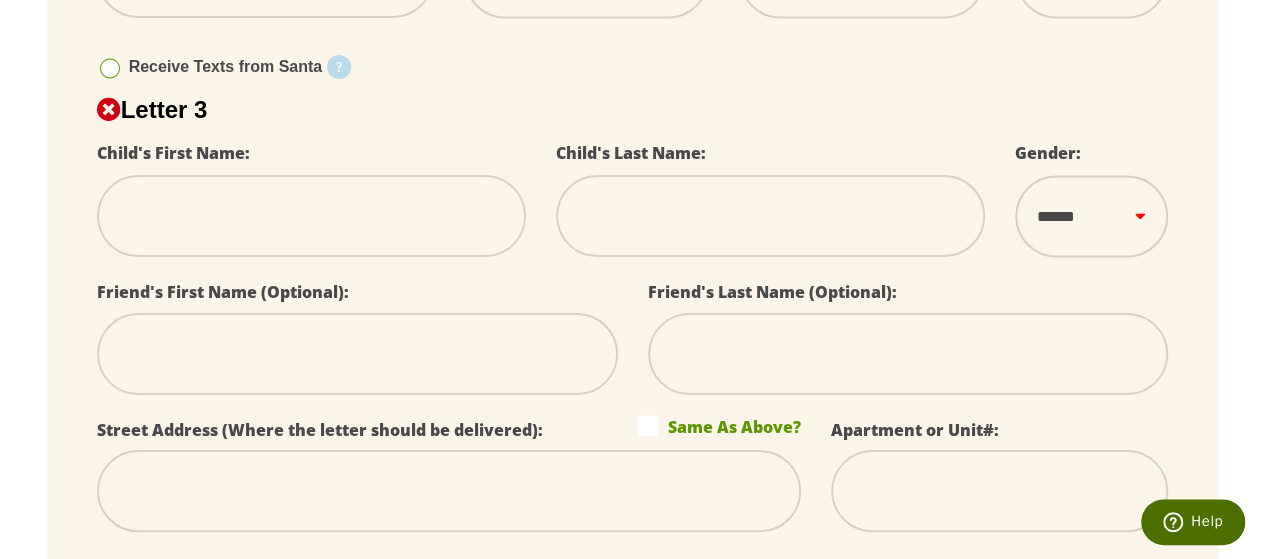 click at bounding box center [311, 216] 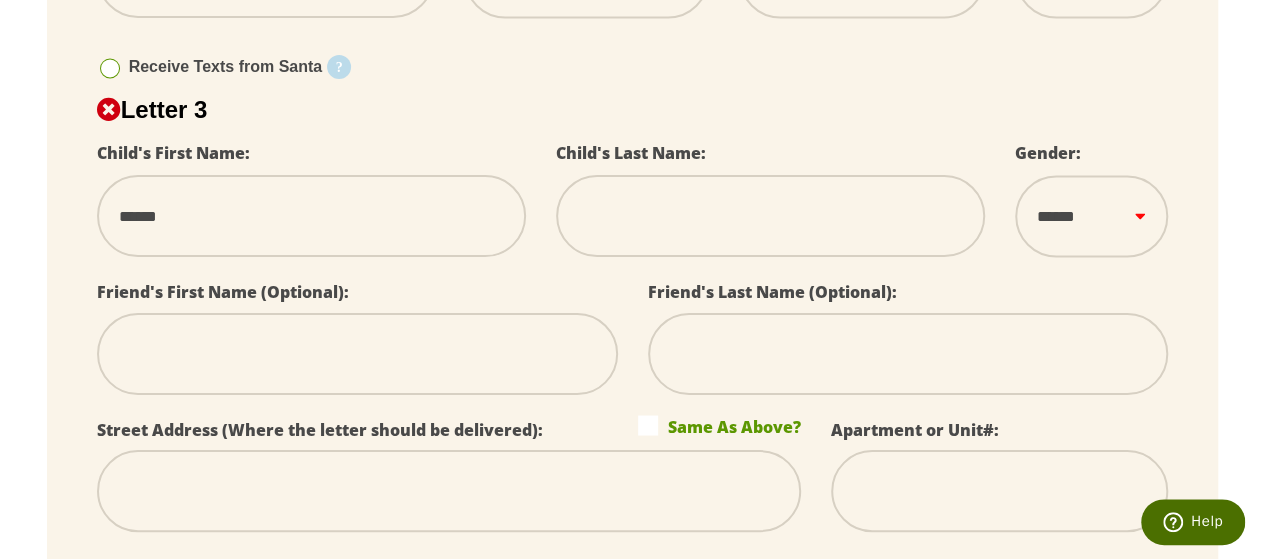 drag, startPoint x: 818, startPoint y: 218, endPoint x: 813, endPoint y: 233, distance: 15.811388 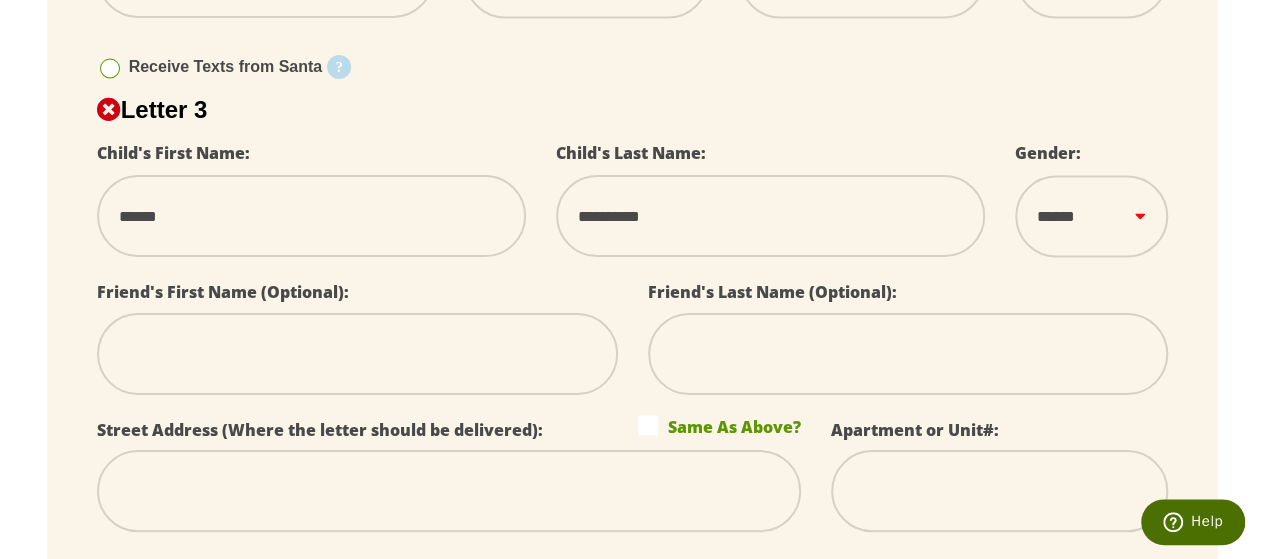 click on "******   ***   ****" at bounding box center [1092, 216] 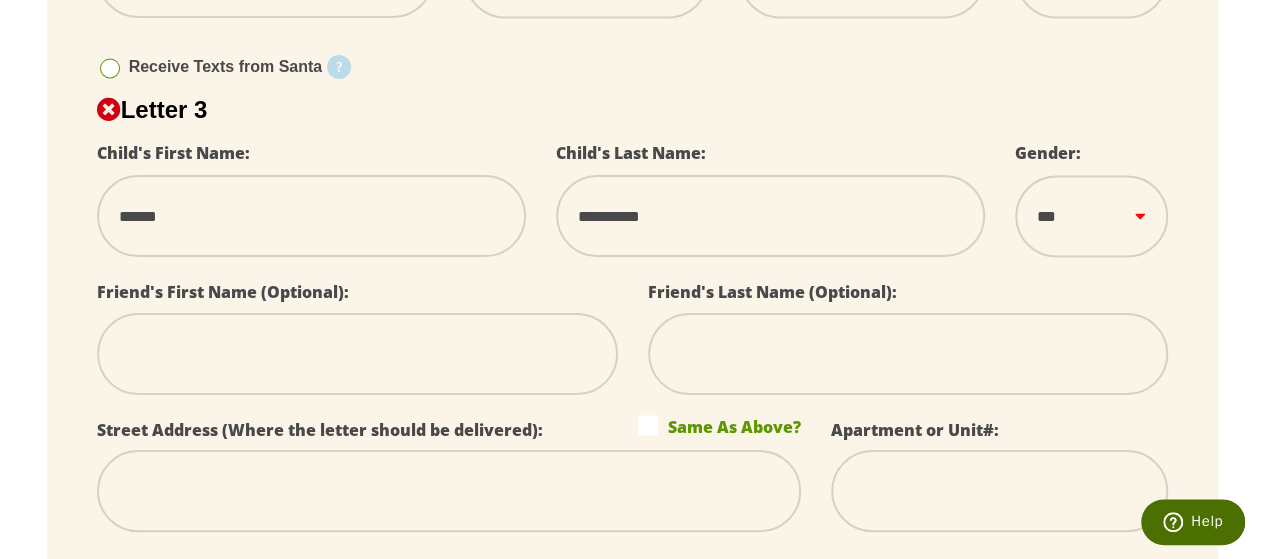 click on "******   ***   ****" at bounding box center [1092, 216] 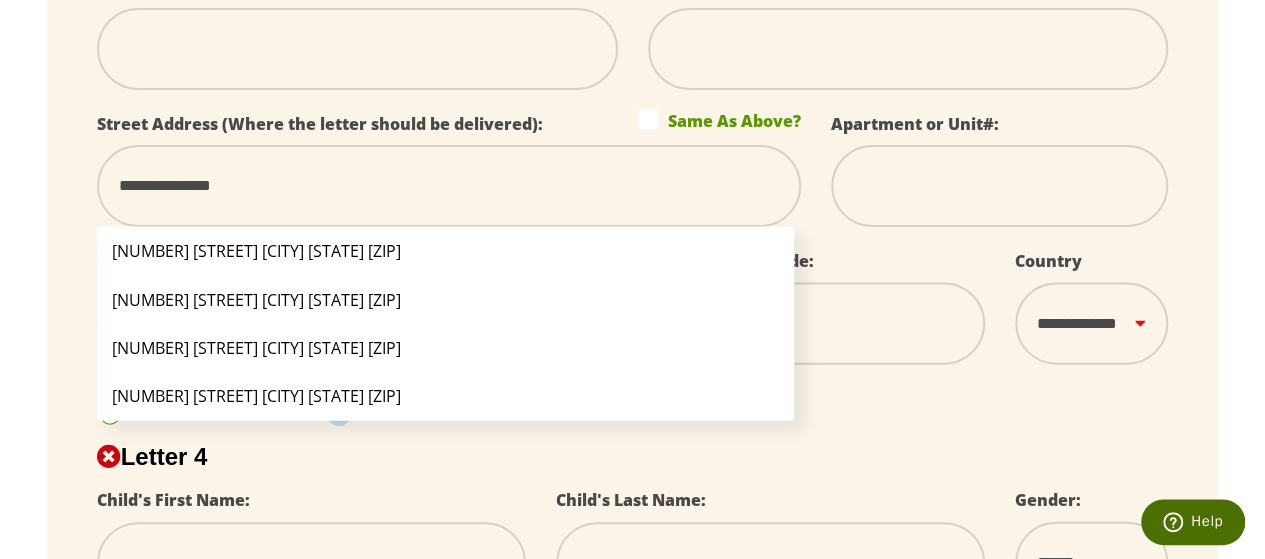 scroll, scrollTop: 2022, scrollLeft: 0, axis: vertical 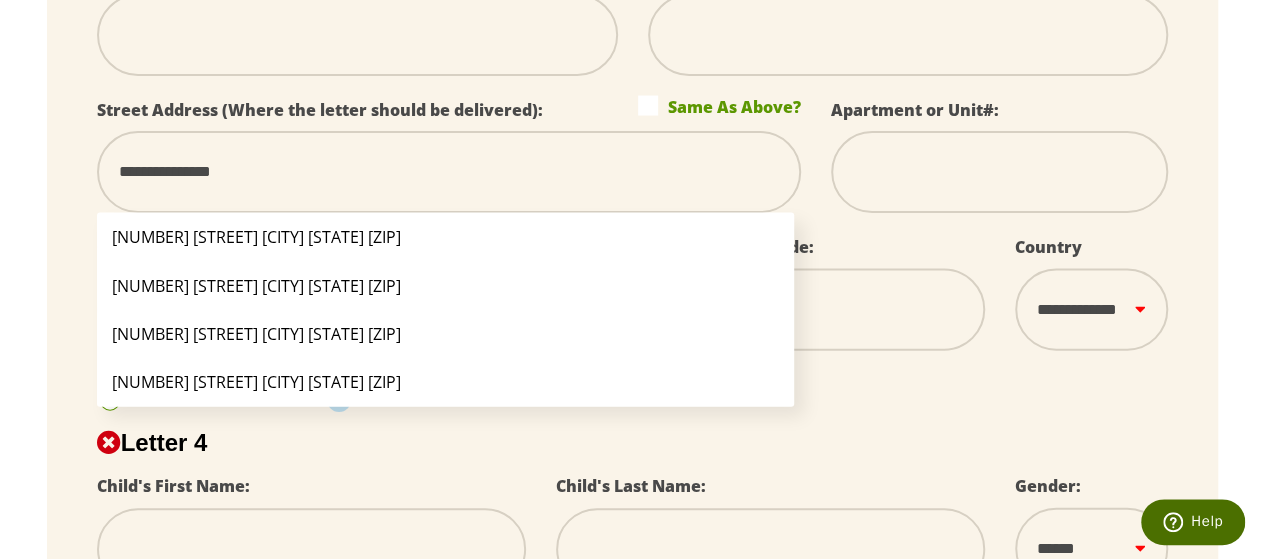 click on "15200 Blackhawk Dr Fort Myers
FL 33912" at bounding box center (446, 286) 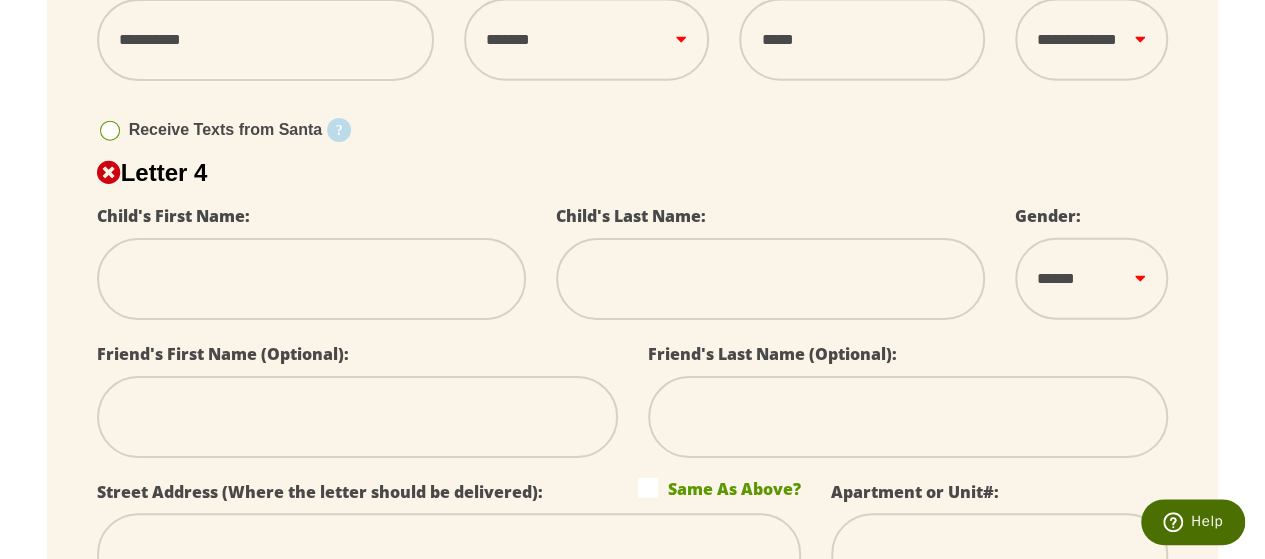 scroll, scrollTop: 2297, scrollLeft: 0, axis: vertical 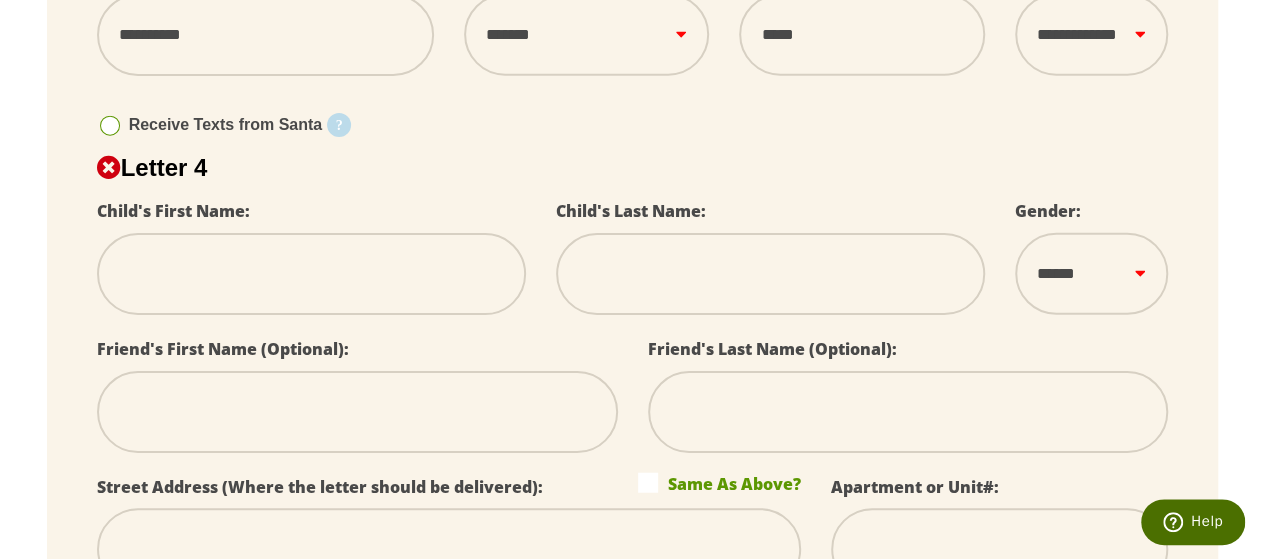 click at bounding box center [311, 274] 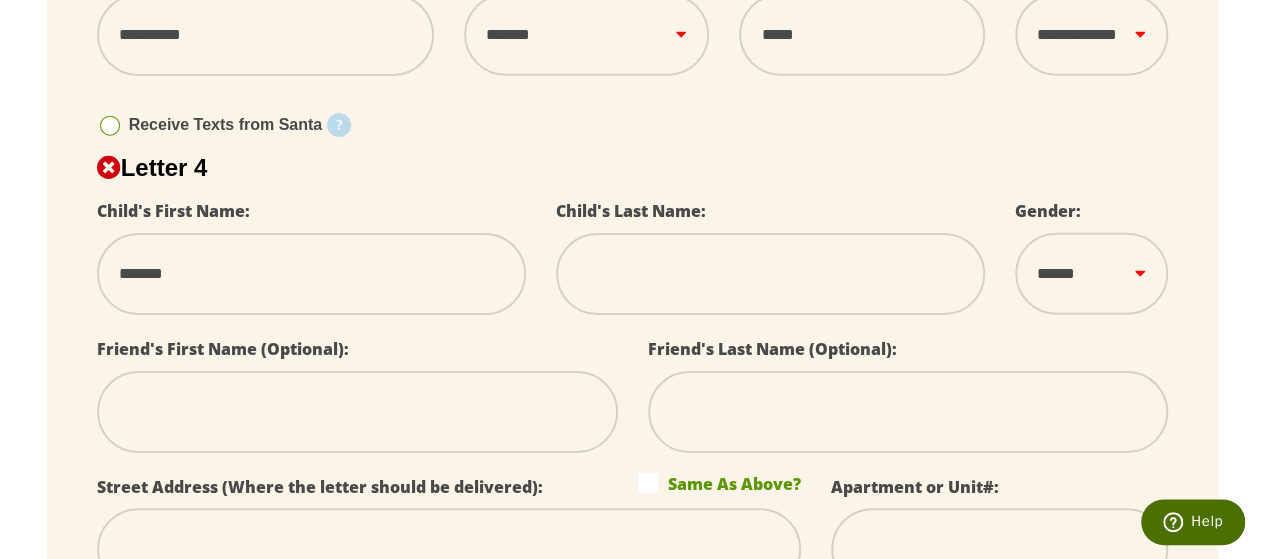 click on "Checkout" at bounding box center [521, 847] 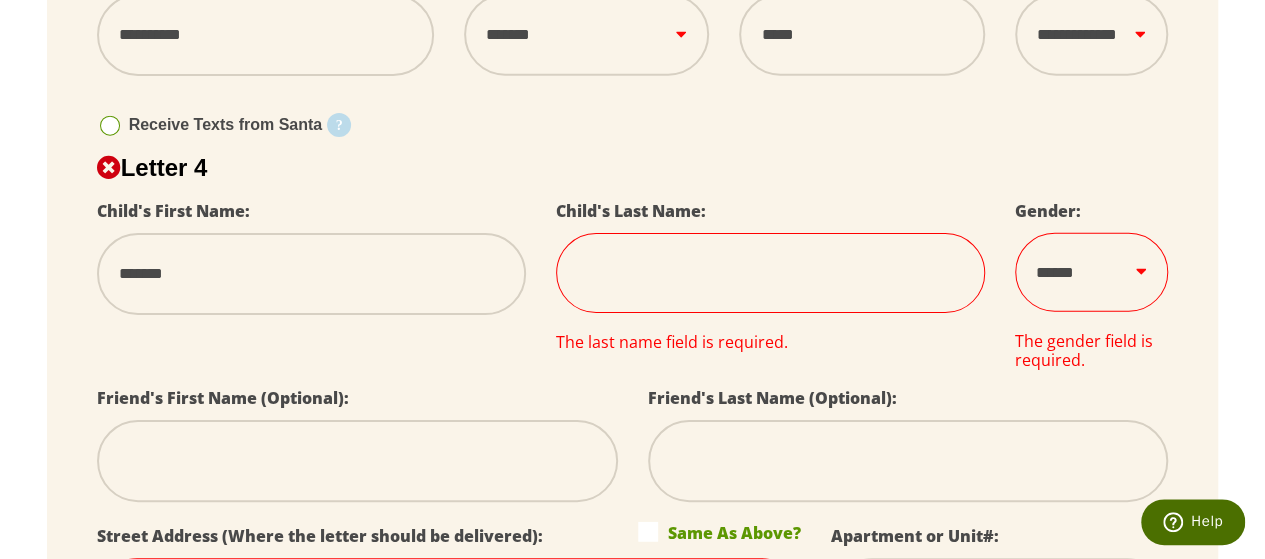 click at bounding box center [770, 273] 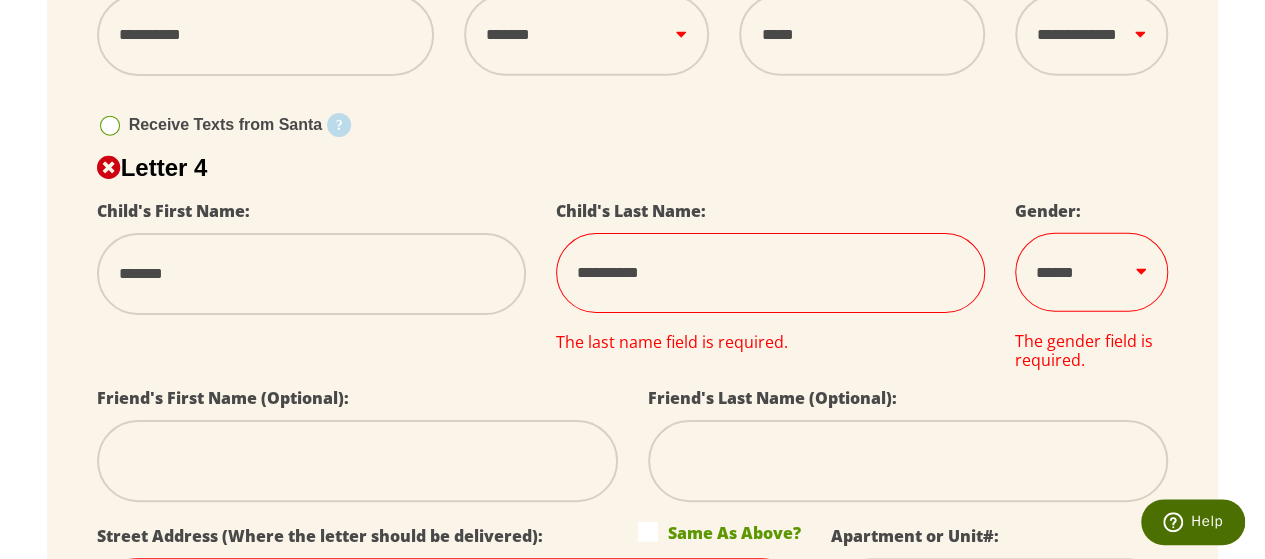 click on "******   ***   ****" at bounding box center [1092, 272] 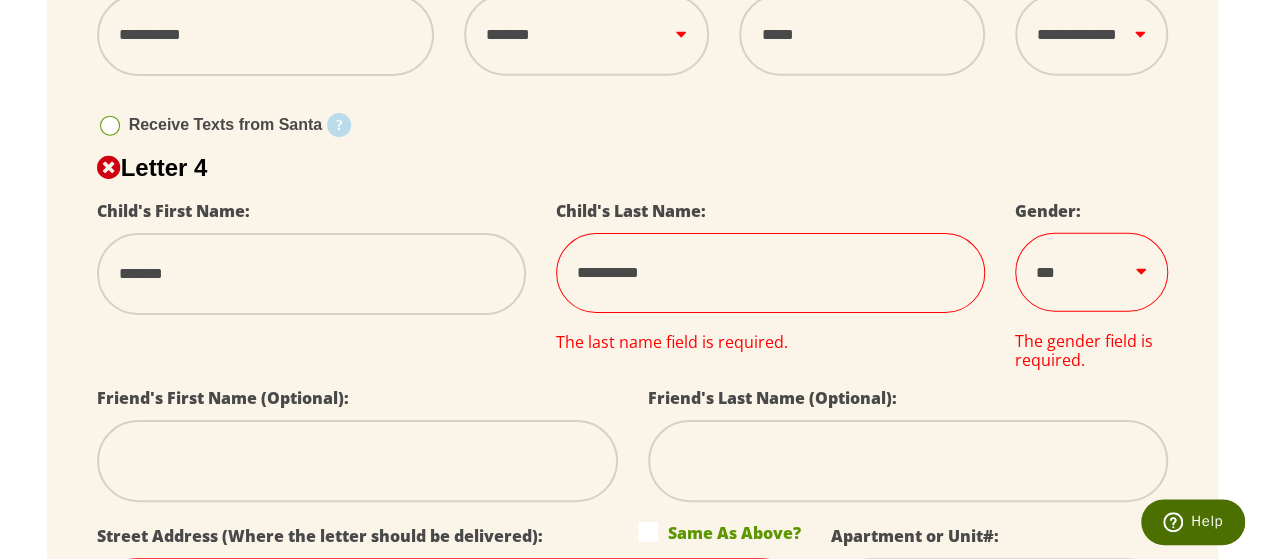click on "******   ***   ****" at bounding box center [1092, 272] 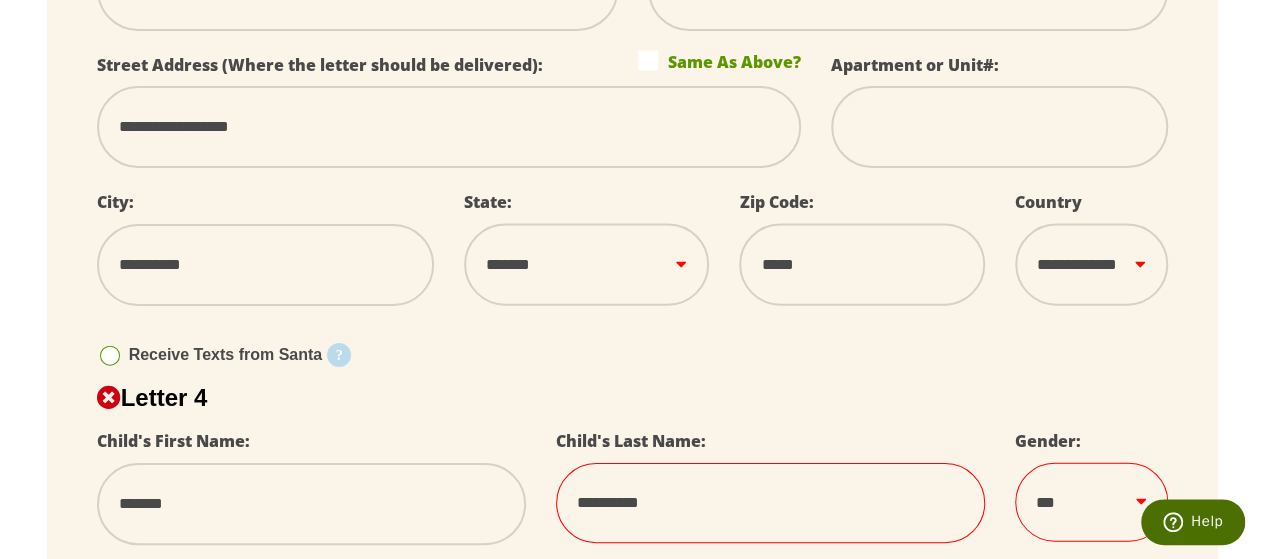 scroll, scrollTop: 1937, scrollLeft: 0, axis: vertical 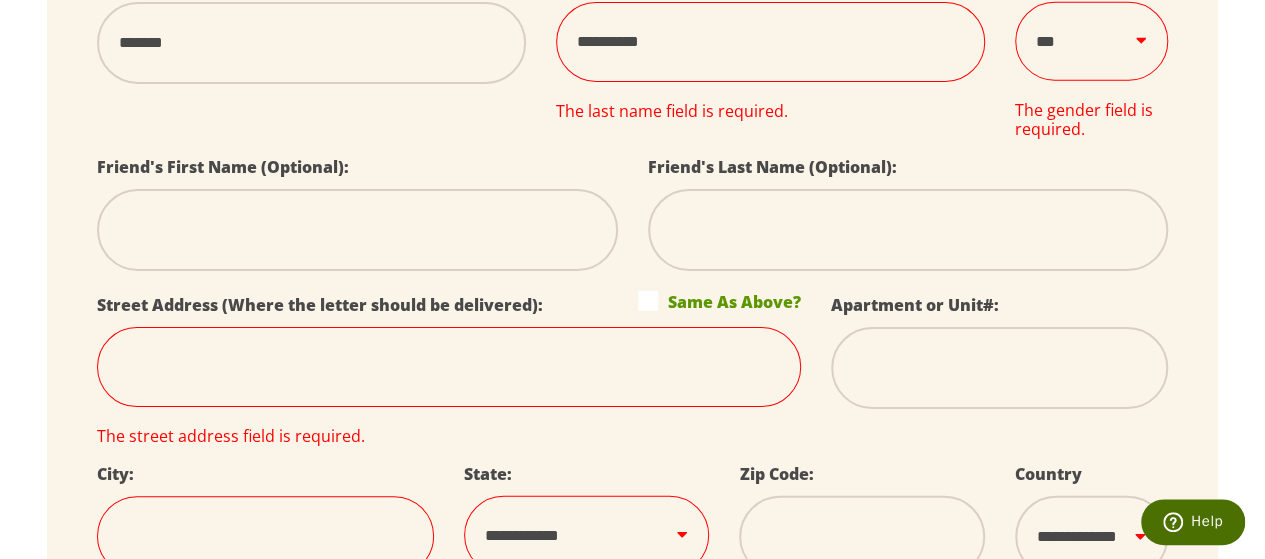 click at bounding box center [357, 230] 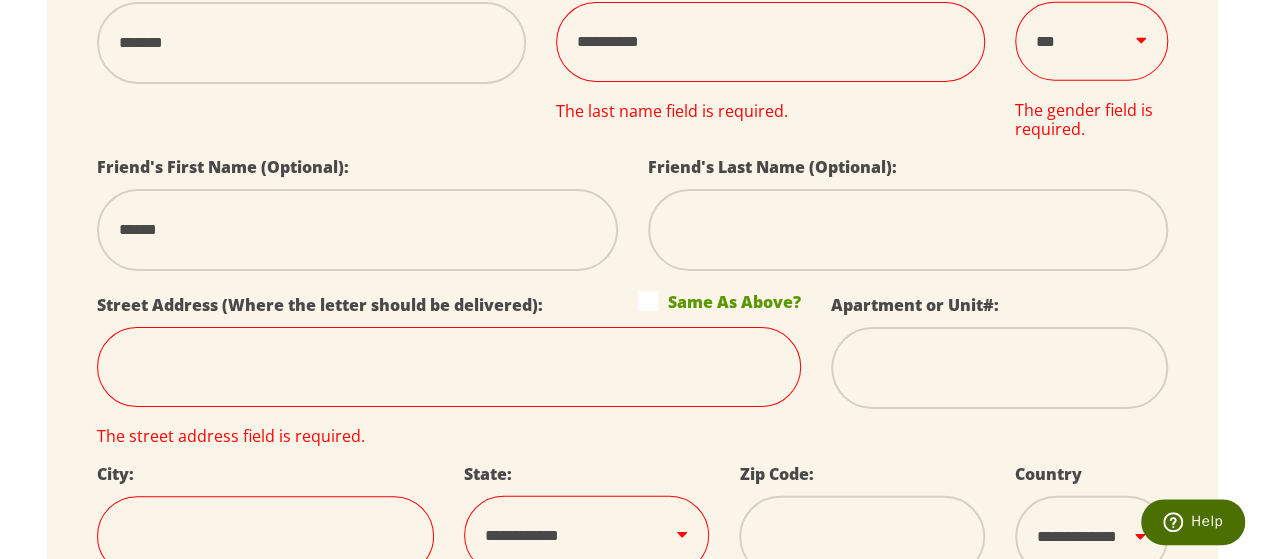 click at bounding box center [449, 367] 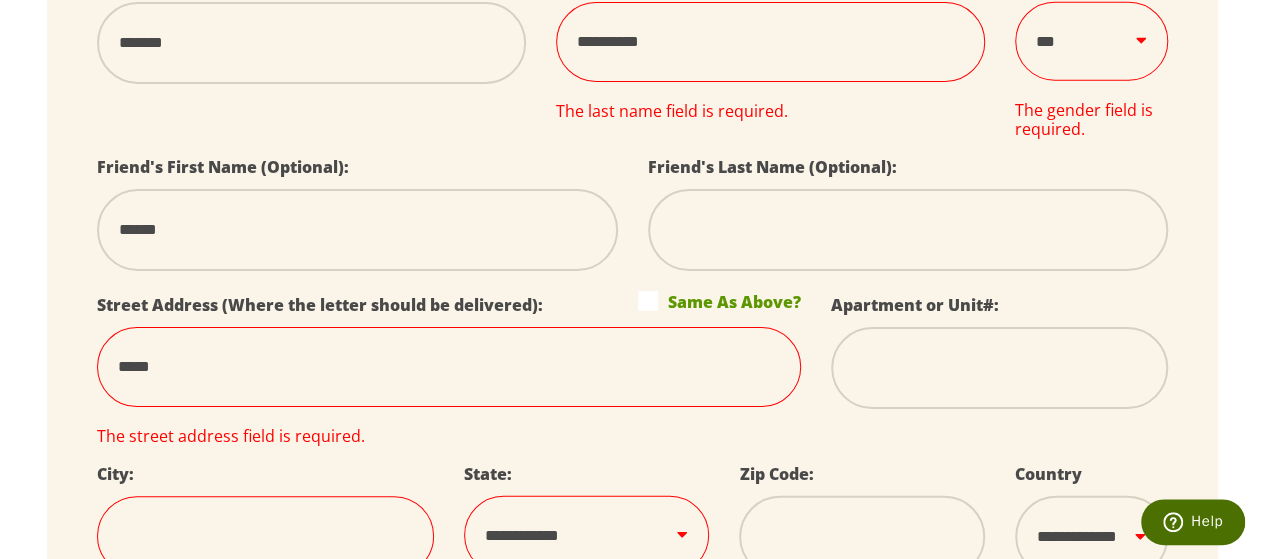 click on "Checkout" at bounding box center [521, 728] 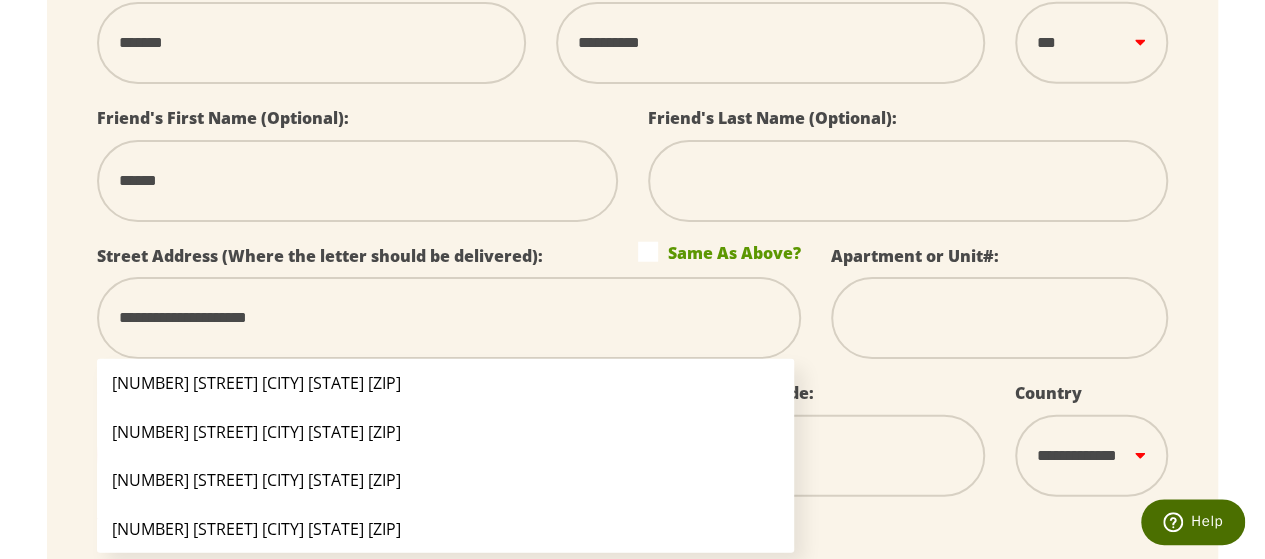 click on "Checkout" at bounding box center (521, 647) 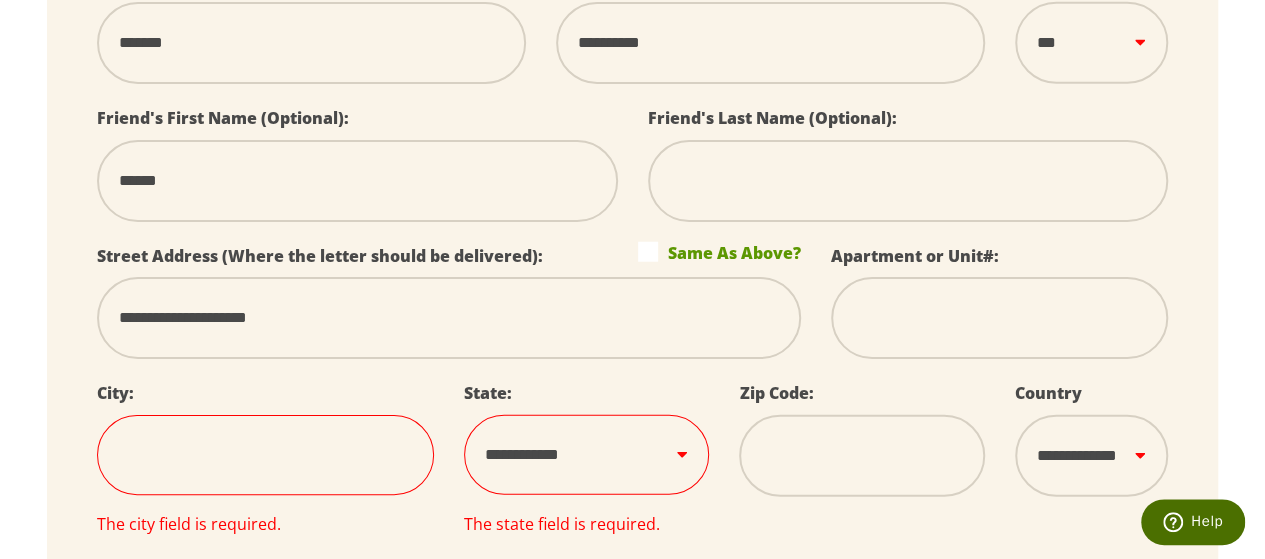 click at bounding box center (265, 455) 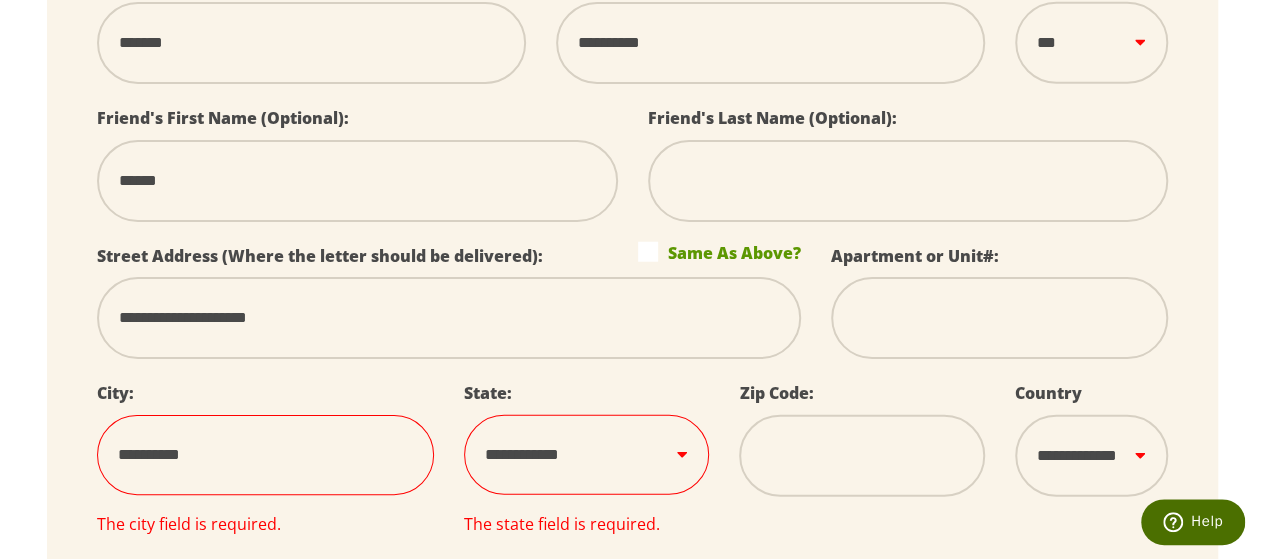 click on "Checkout" at bounding box center [521, 647] 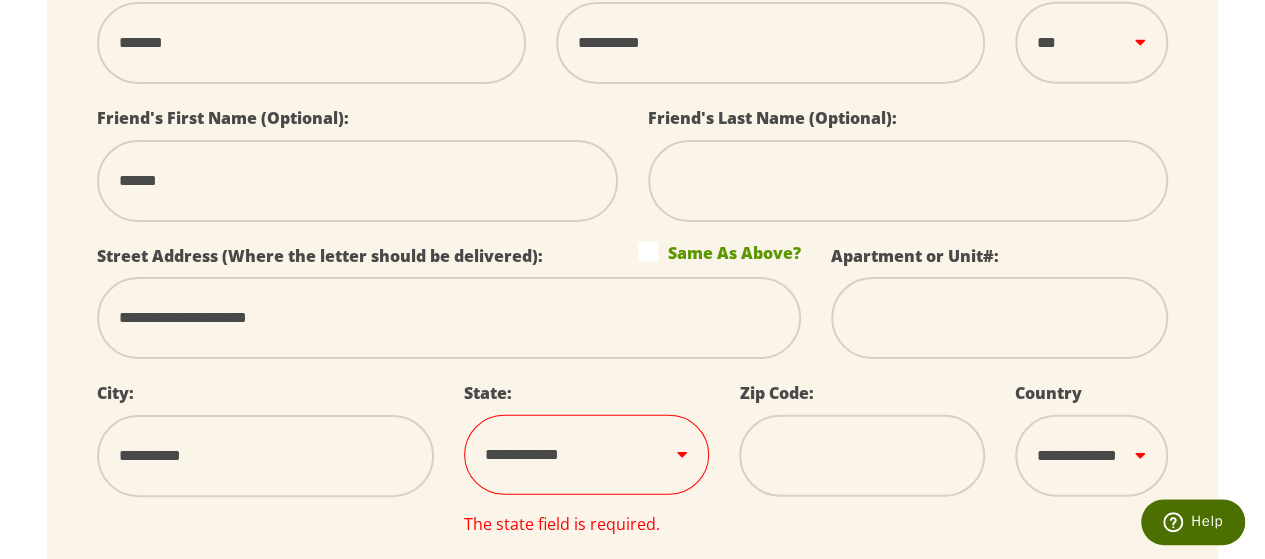 click on "**********" at bounding box center (586, 454) 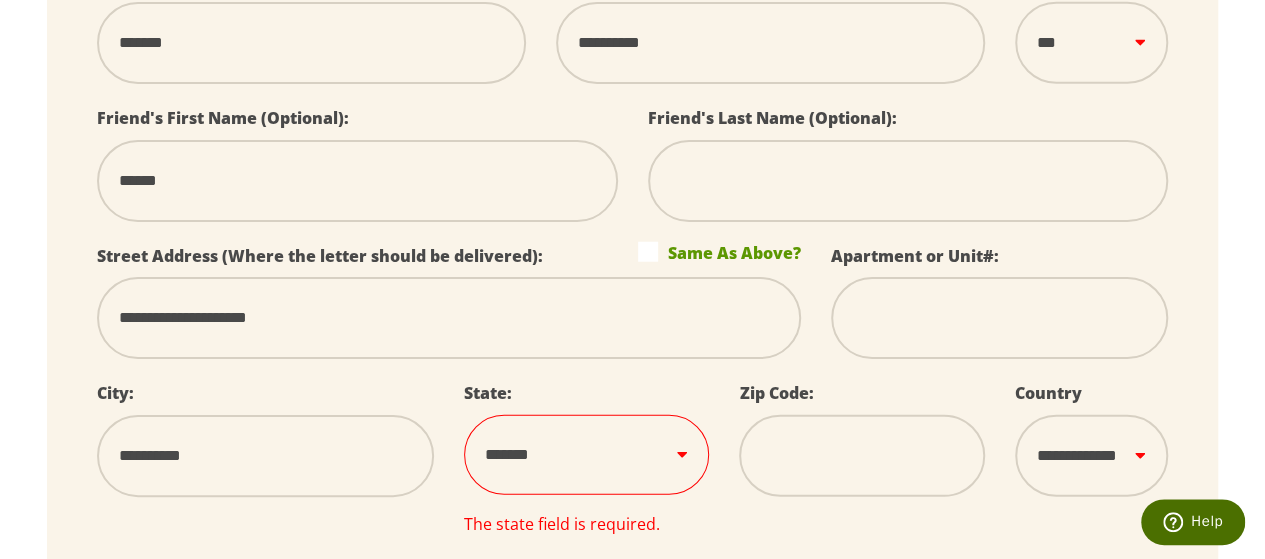 click on "**********" at bounding box center [586, 454] 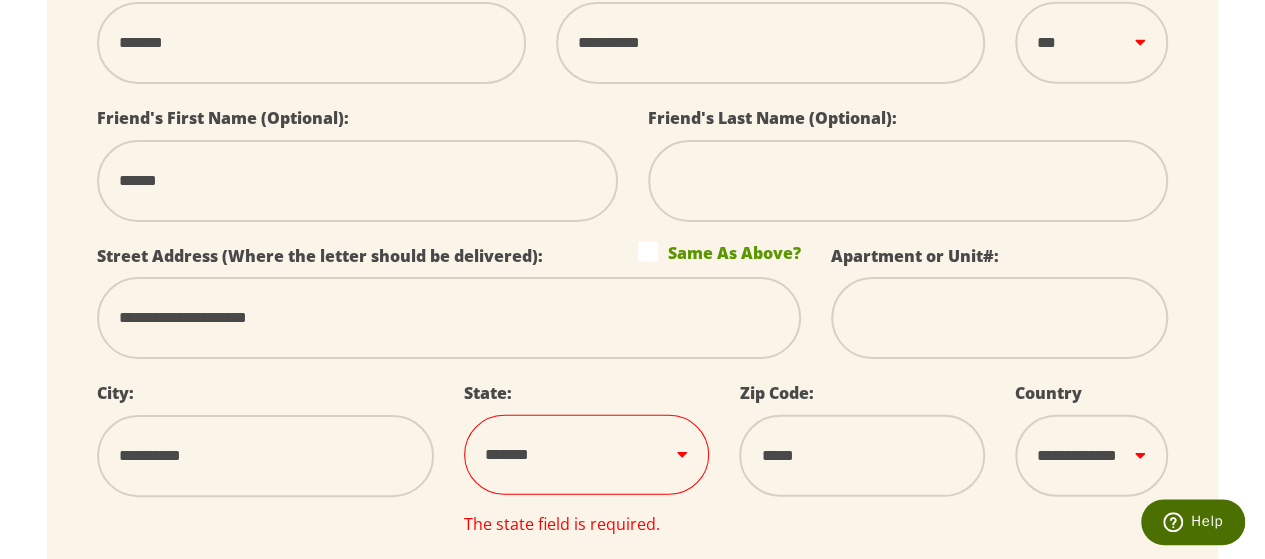 click on "Checkout" at bounding box center [521, 646] 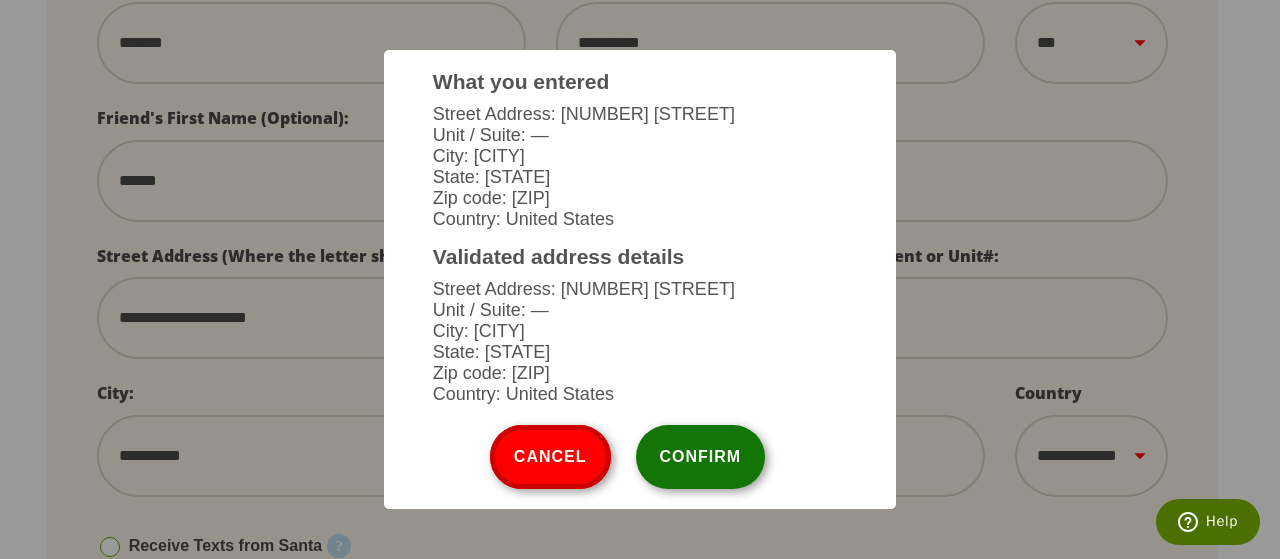 click on "Confirm" at bounding box center [701, 457] 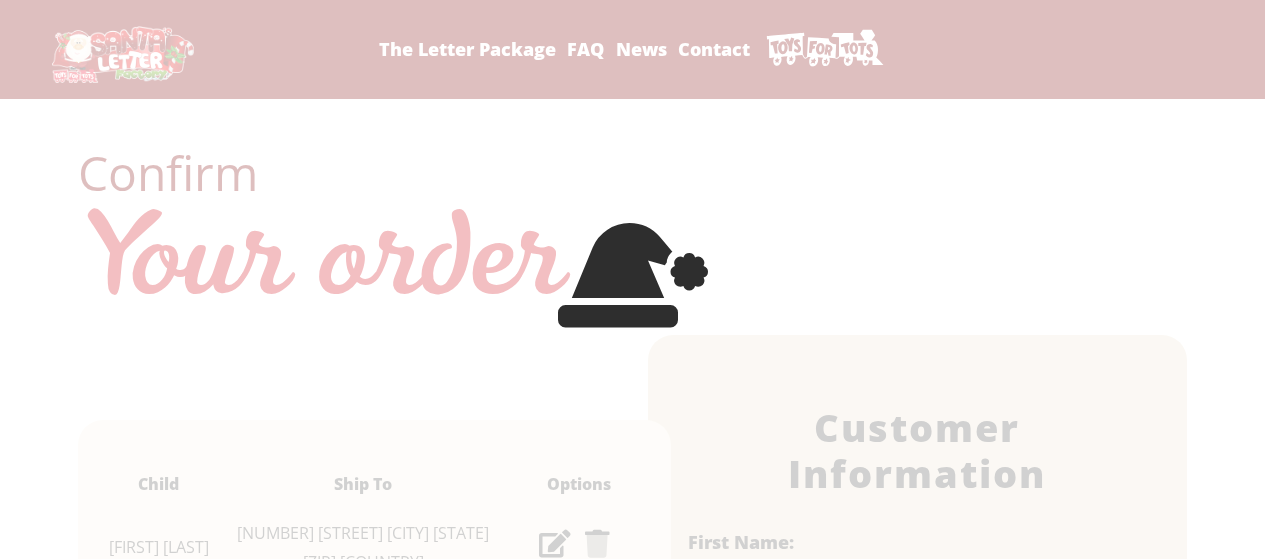 scroll, scrollTop: 0, scrollLeft: 0, axis: both 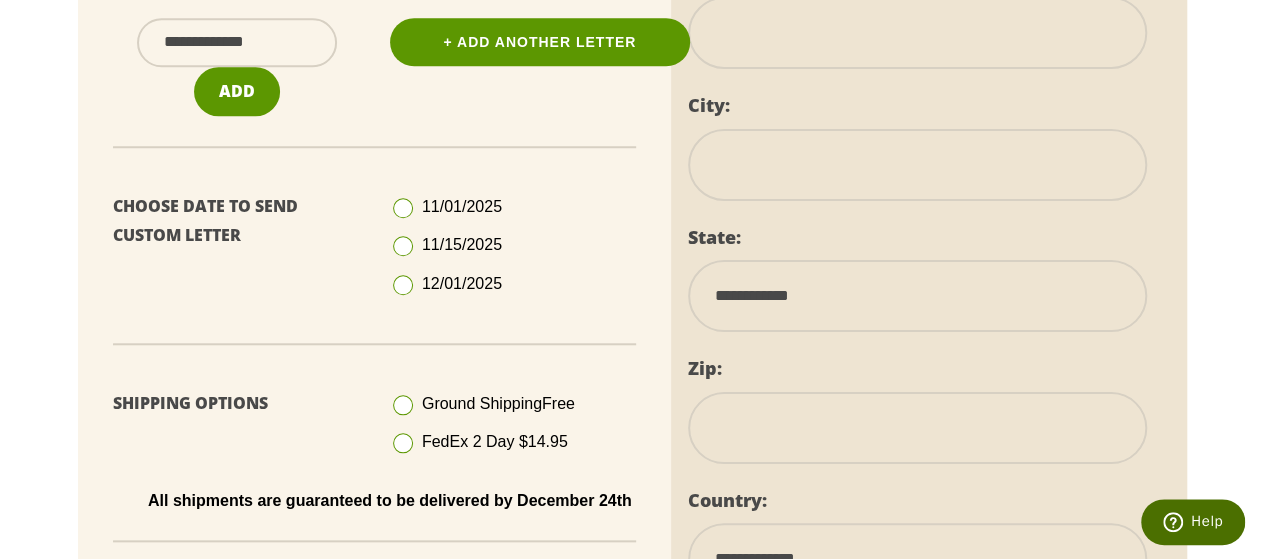 click at bounding box center (403, 246) 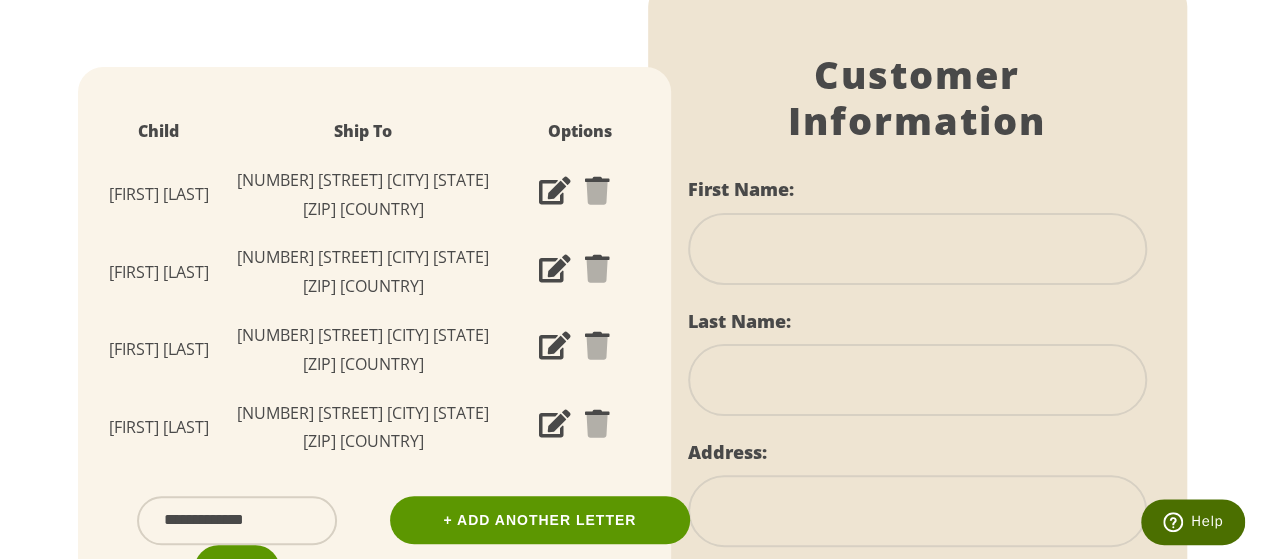 scroll, scrollTop: 365, scrollLeft: 0, axis: vertical 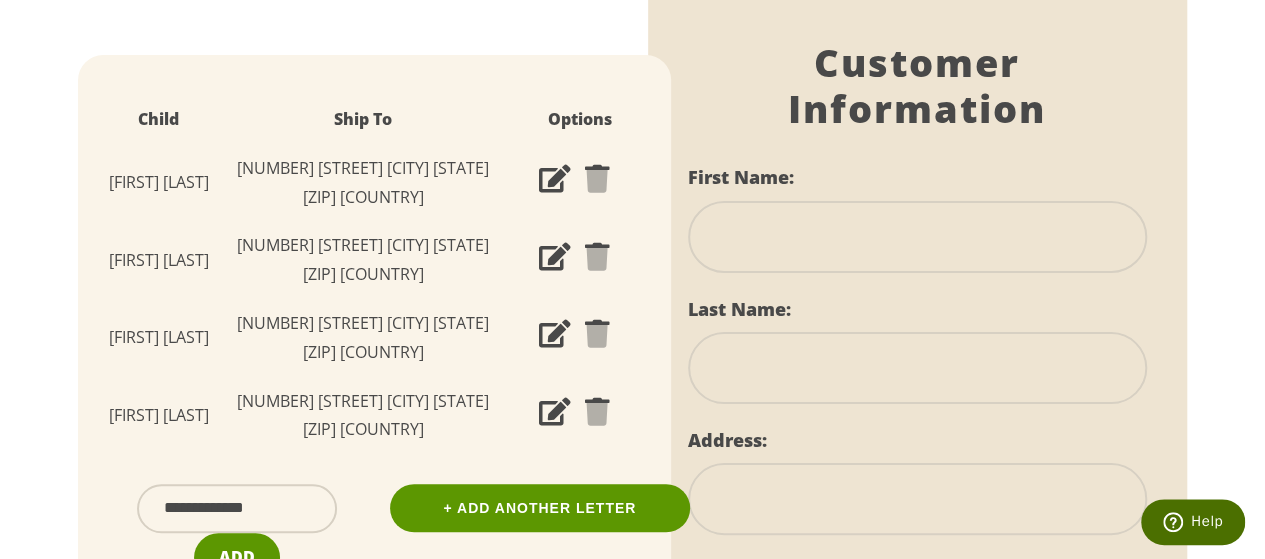 click at bounding box center [555, 180] 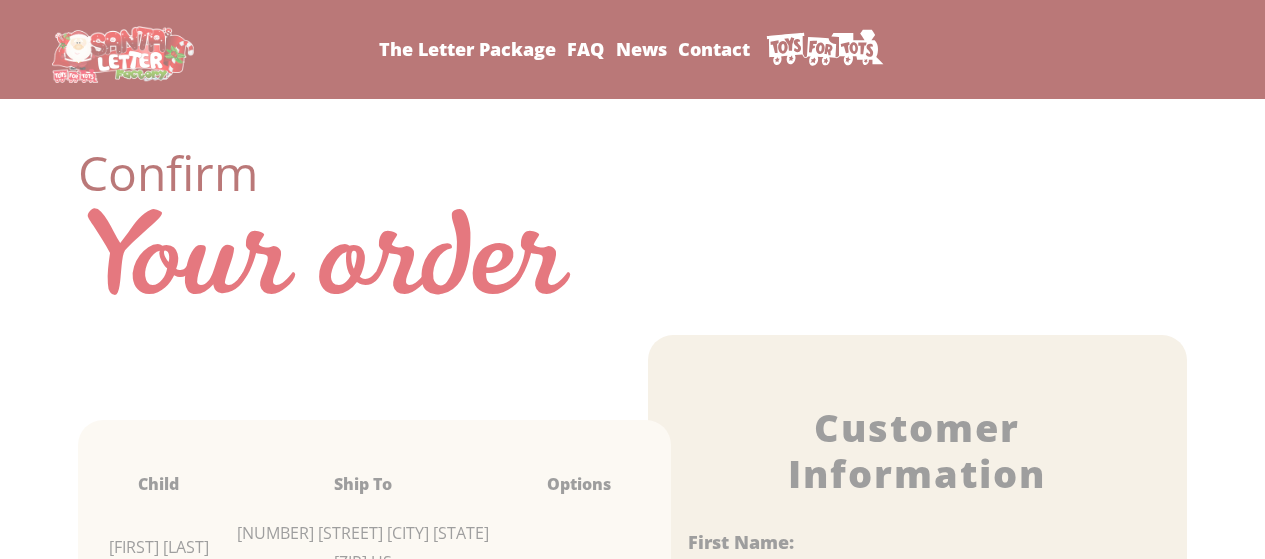 scroll, scrollTop: 0, scrollLeft: 0, axis: both 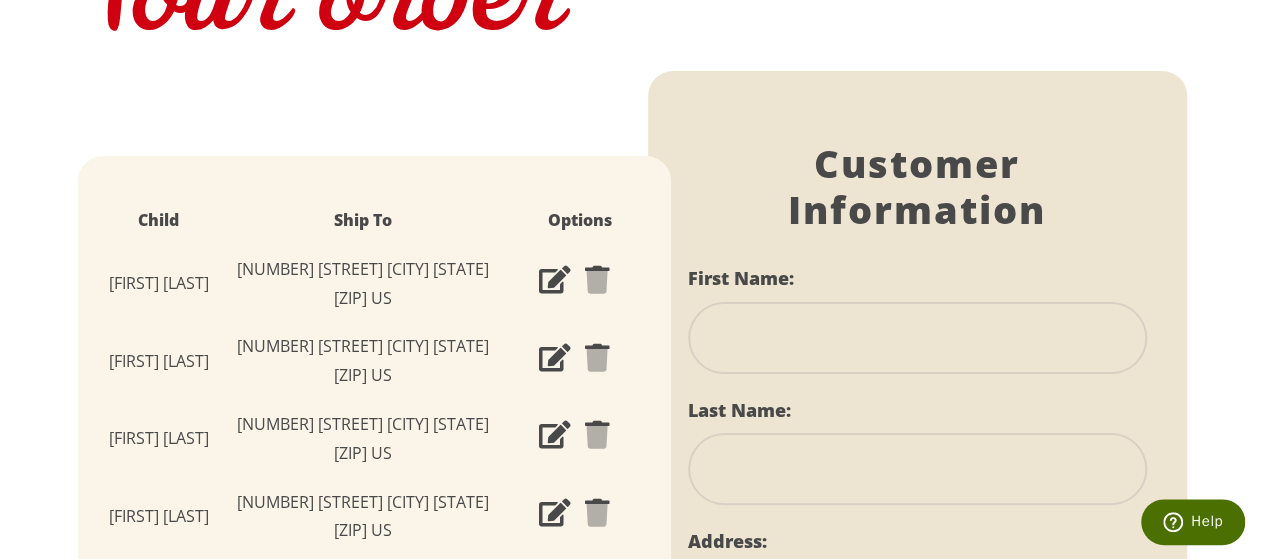 click at bounding box center (555, 281) 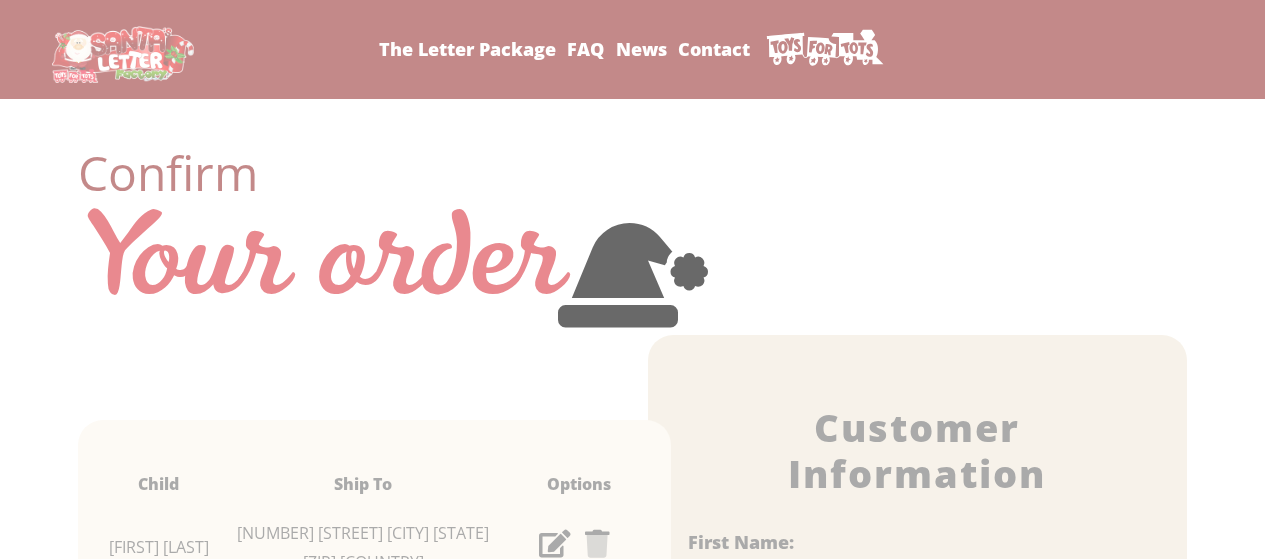 scroll, scrollTop: 0, scrollLeft: 0, axis: both 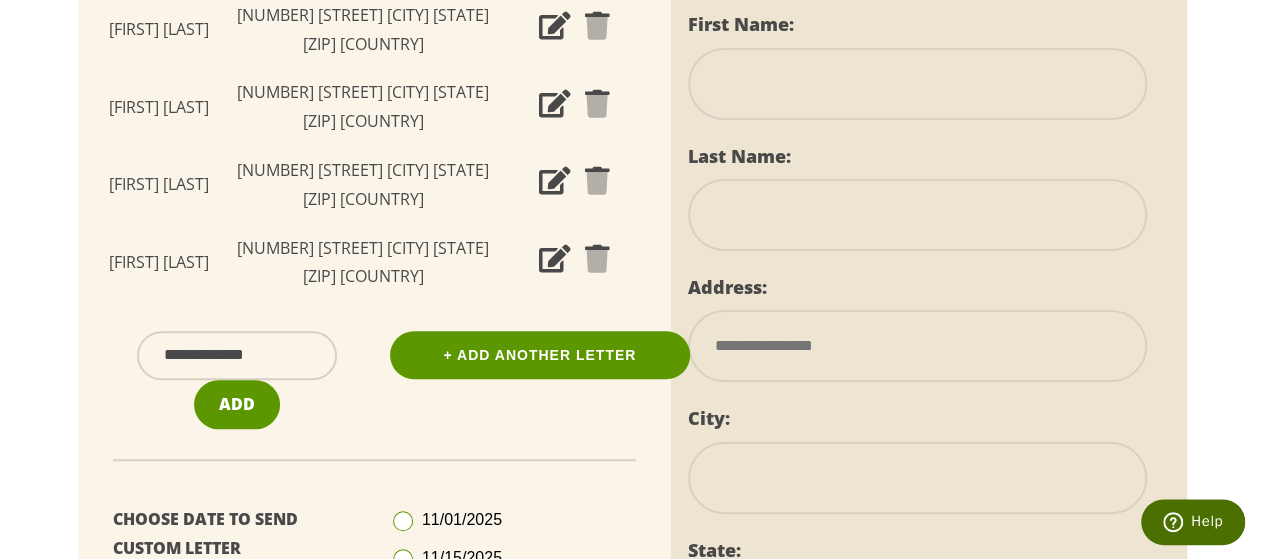 click at bounding box center (555, 182) 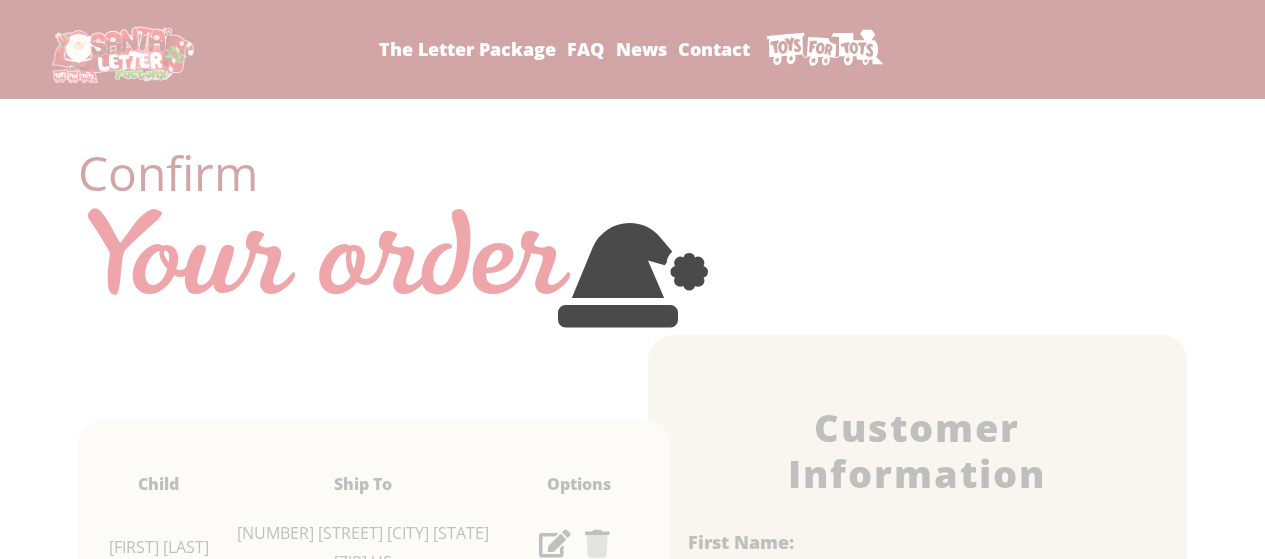 scroll, scrollTop: 0, scrollLeft: 0, axis: both 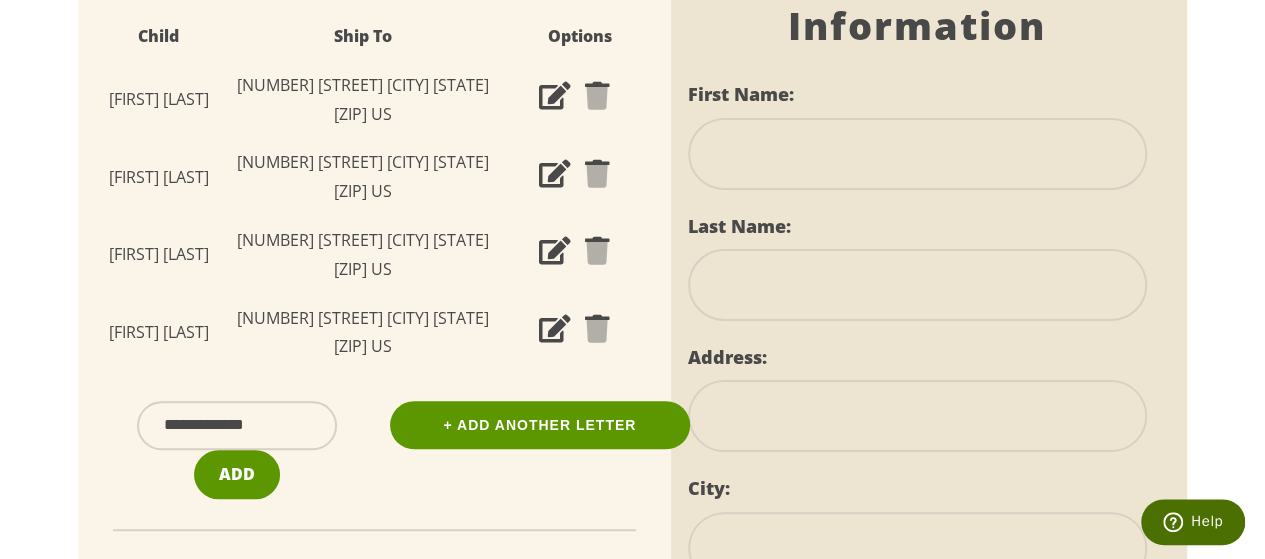 click at bounding box center (555, 330) 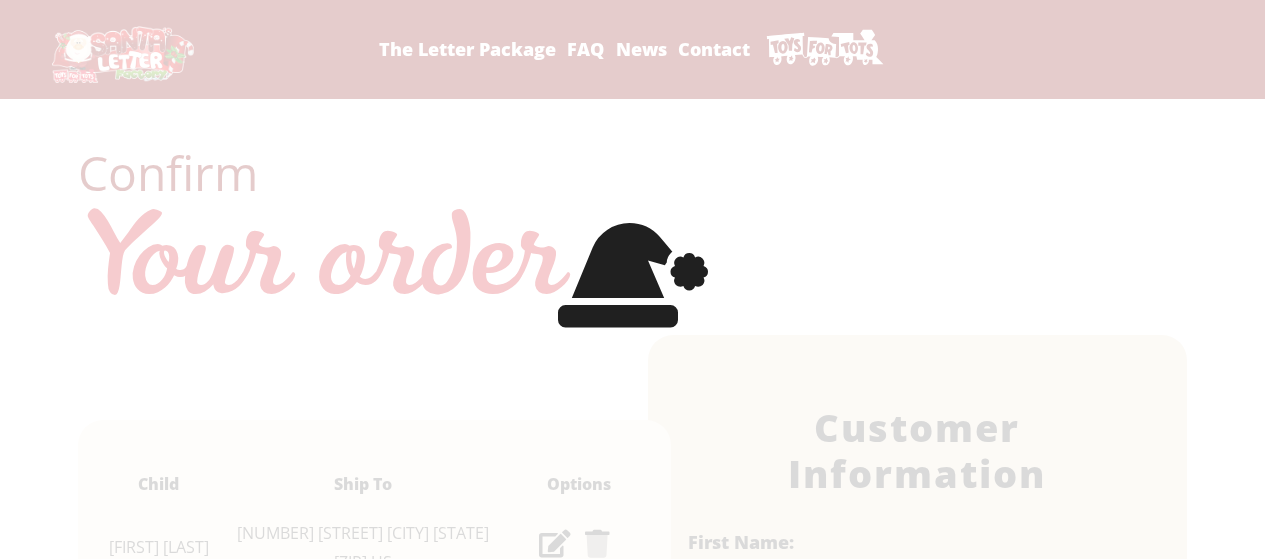 scroll, scrollTop: 0, scrollLeft: 0, axis: both 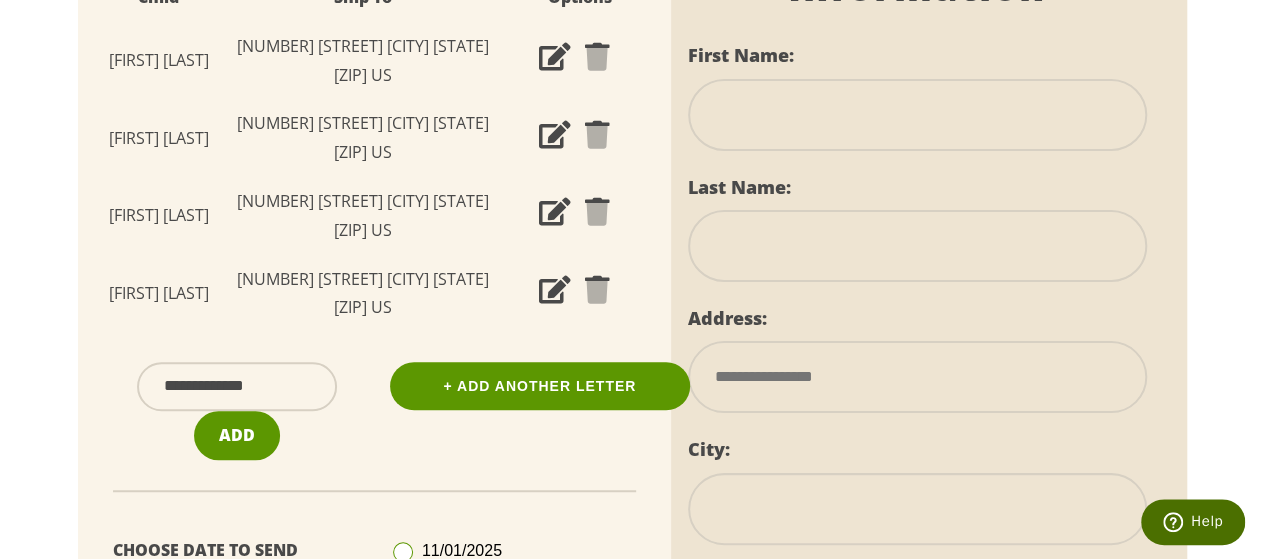 click at bounding box center (555, 136) 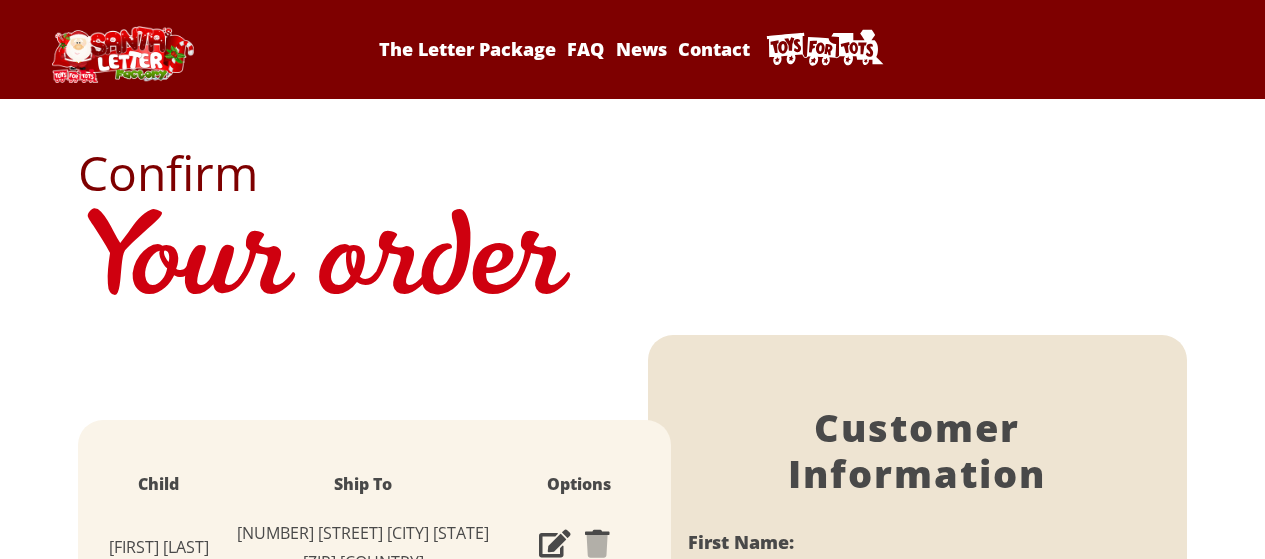 scroll, scrollTop: 0, scrollLeft: 0, axis: both 